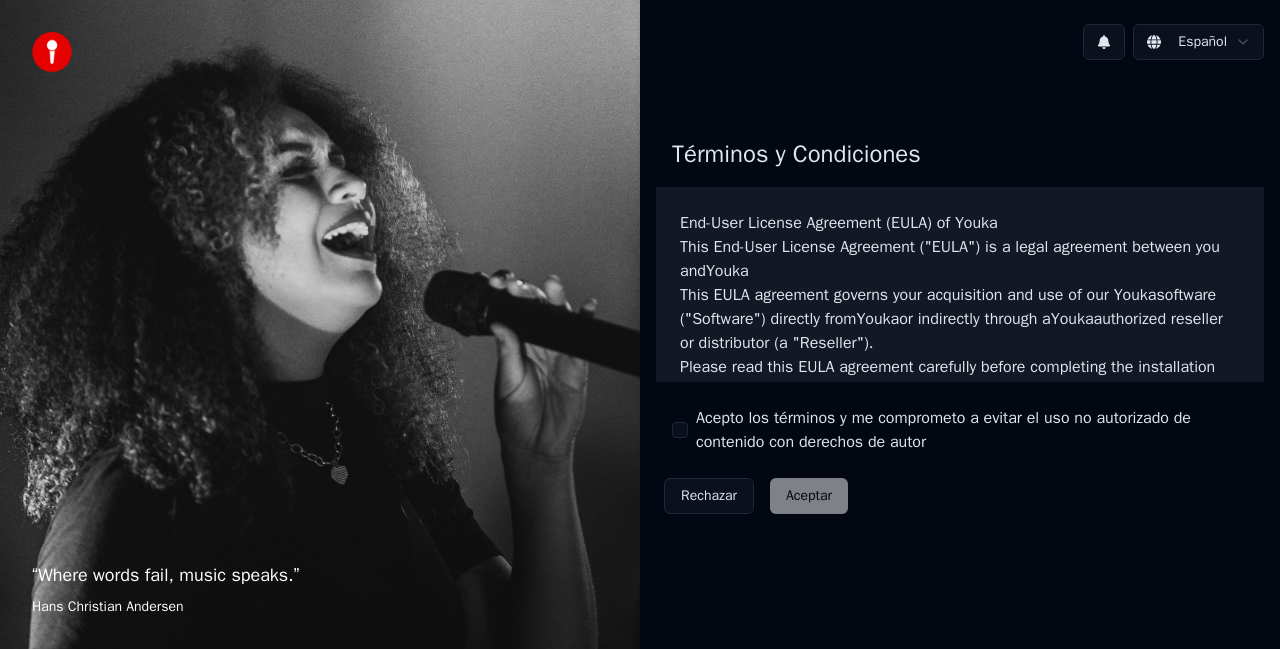 scroll, scrollTop: 0, scrollLeft: 0, axis: both 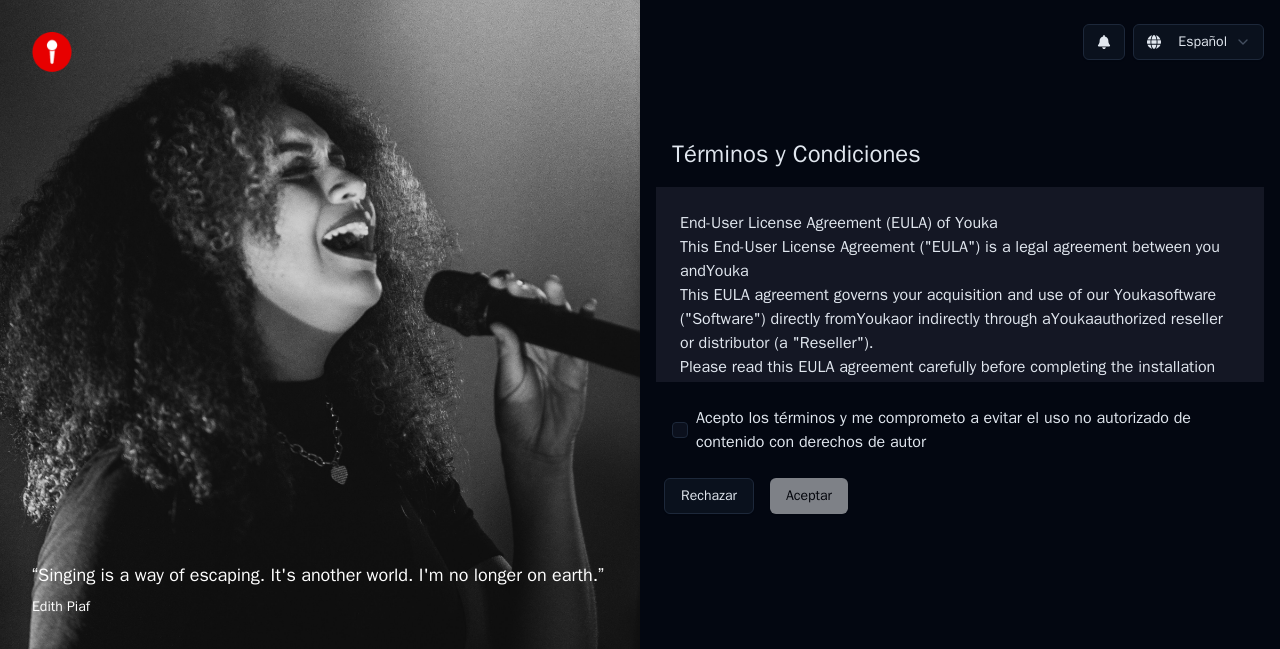 click on "Acepto los términos y me comprometo a evitar el uso no autorizado de contenido con derechos de autor" at bounding box center [960, 430] 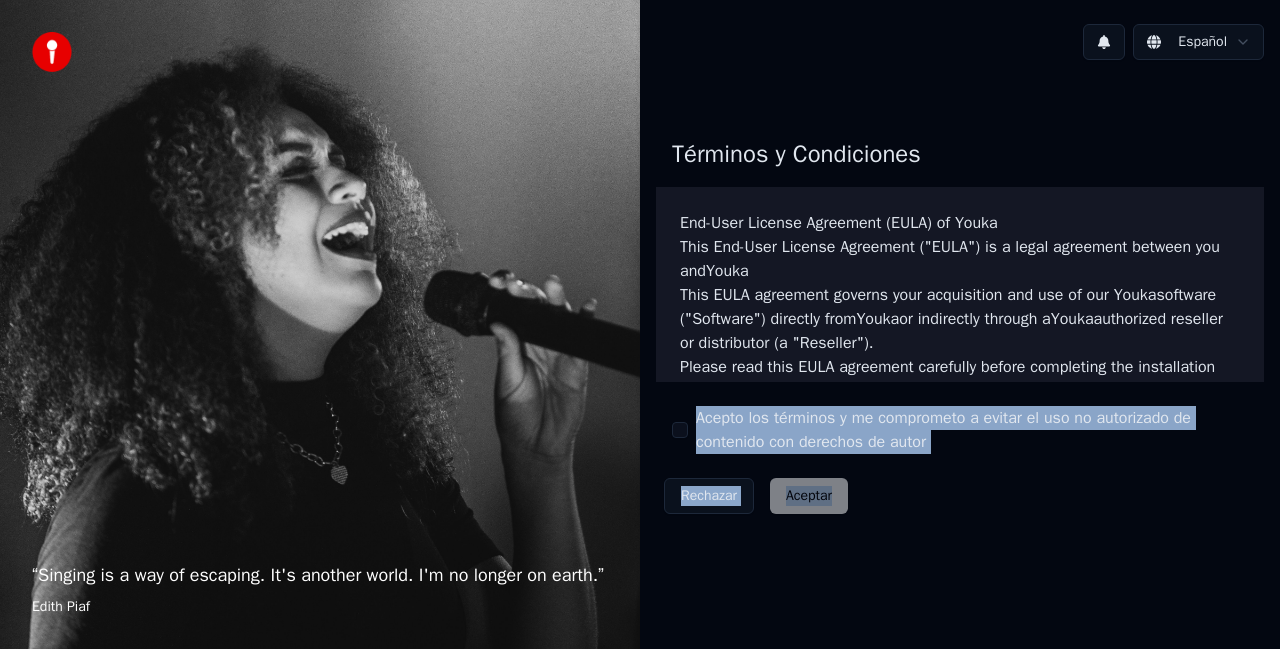 drag, startPoint x: 687, startPoint y: 421, endPoint x: 816, endPoint y: 496, distance: 149.21796 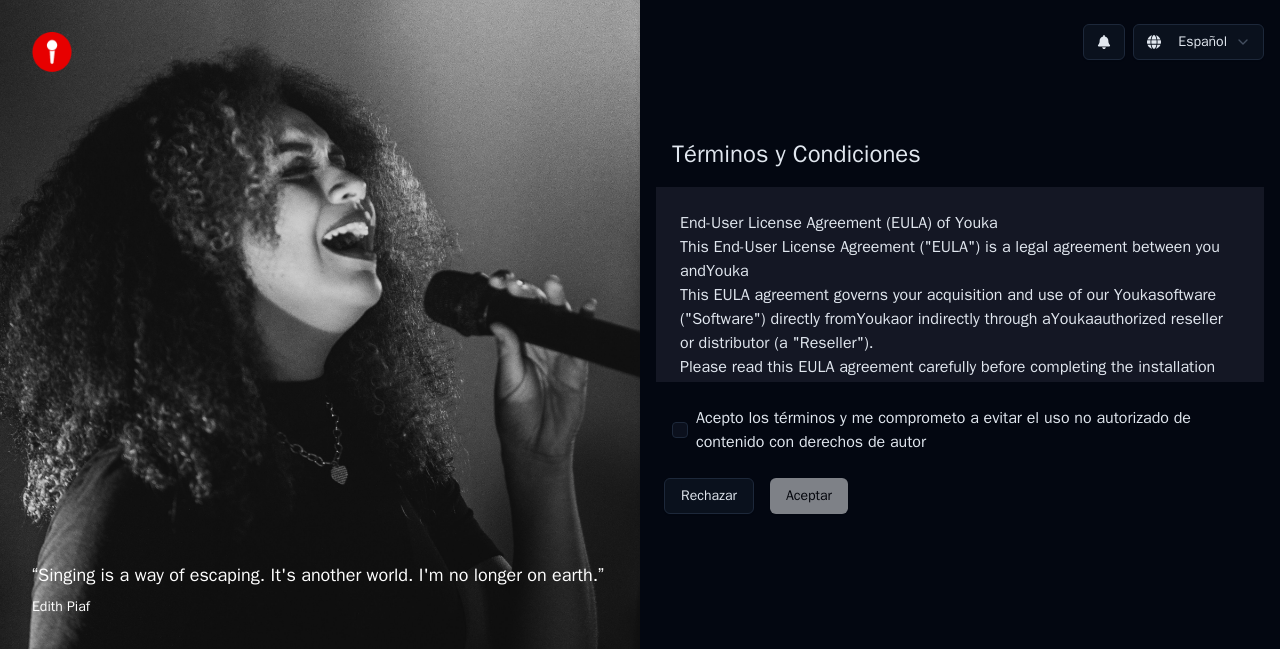 click on "Términos y Condiciones End-User License Agreement (EULA) of   Youka This End-User License Agreement ("EULA") is a legal agreement between you and  Youka This EULA agreement governs your acquisition and use of our   Youka  software ("Software") directly from  Youka  or indirectly through a  Youka  authorized reseller or distributor (a "Reseller"). Please read this EULA agreement carefully before completing the installation process and using the   Youka  software. It provides a license to use the  Youka  software and contains warranty information and liability disclaimers. If you register for a free trial of the   Youka  software, this EULA agreement will also govern that trial. By clicking "accept" or installing and/or using the  Youka   software, you are confirming your acceptance of the Software and agreeing to become bound by the terms of this EULA agreement. This EULA agreement shall apply only to the Software supplied by   Youka Youka   EULA Template  for   Youka . License Grant Youka   Youka   Youka" at bounding box center [960, 322] 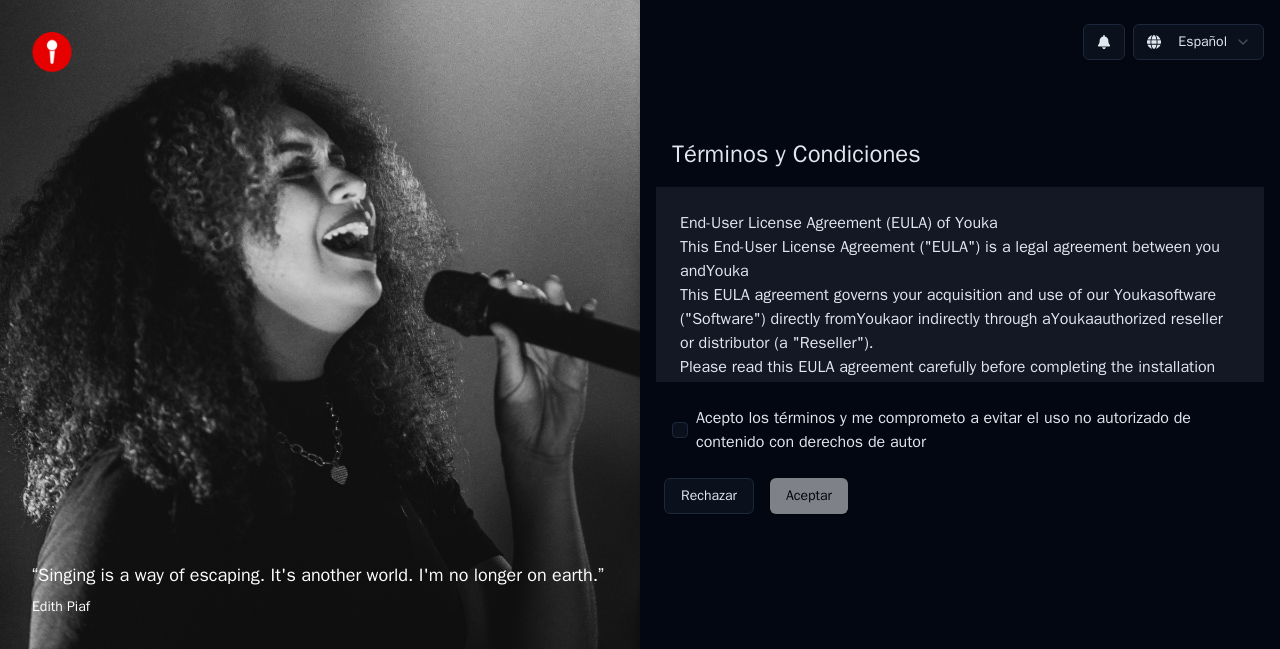 click on "Acepto los términos y me comprometo a evitar el uso no autorizado de contenido con derechos de autor" at bounding box center (960, 430) 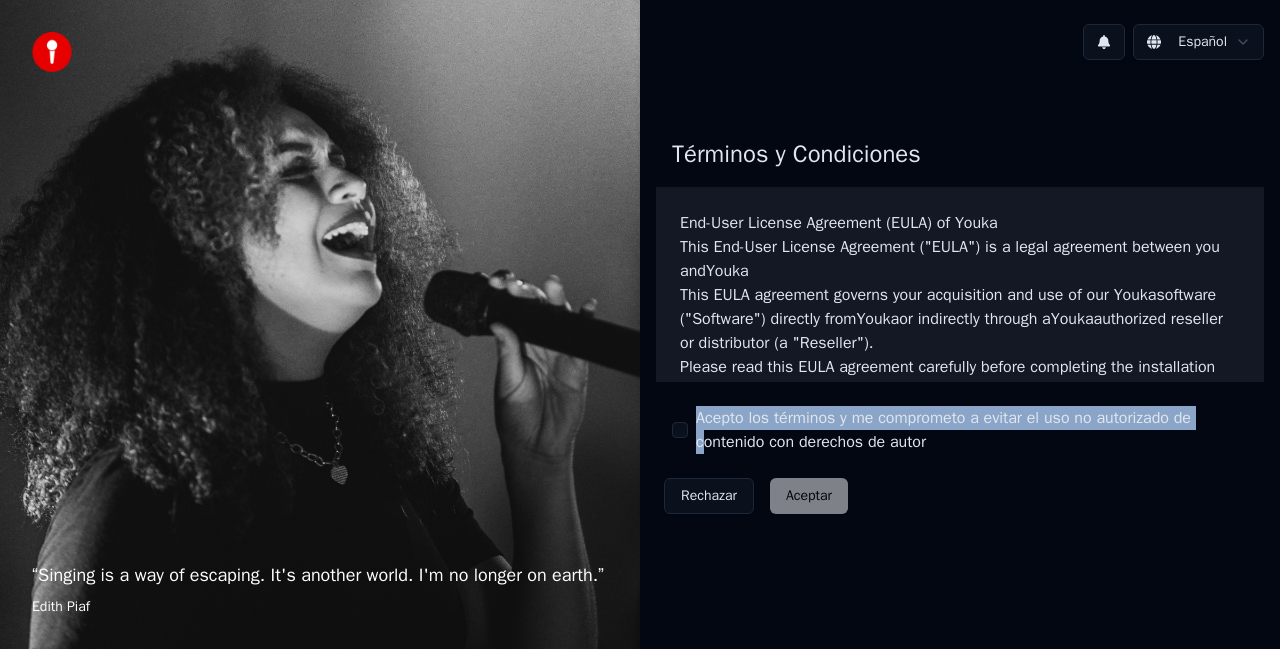 drag, startPoint x: 684, startPoint y: 415, endPoint x: 707, endPoint y: 437, distance: 31.827662 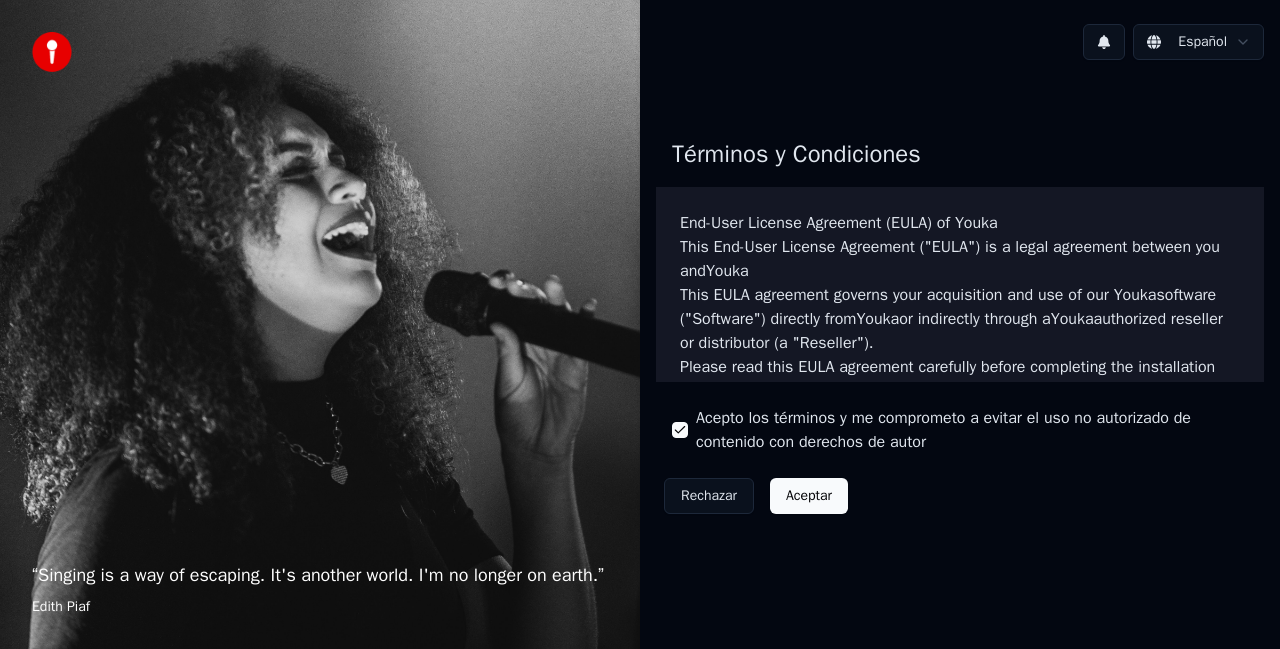 click on "Aceptar" at bounding box center (809, 496) 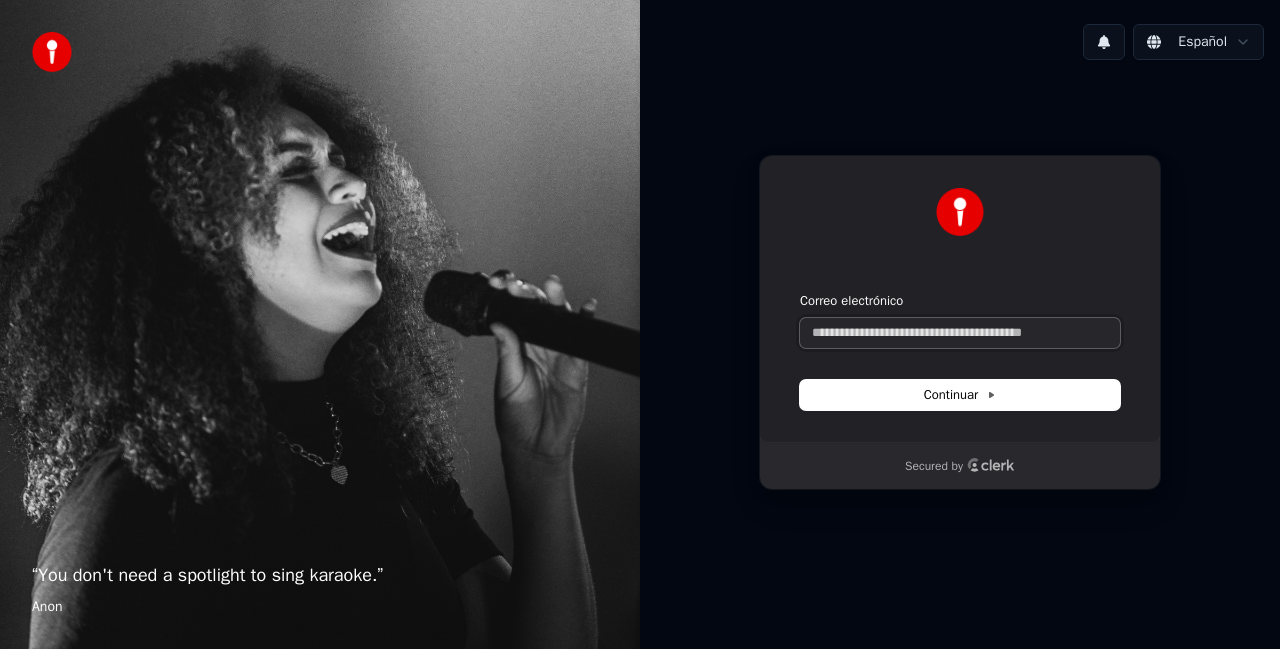 click on "Correo electrónico" at bounding box center (960, 333) 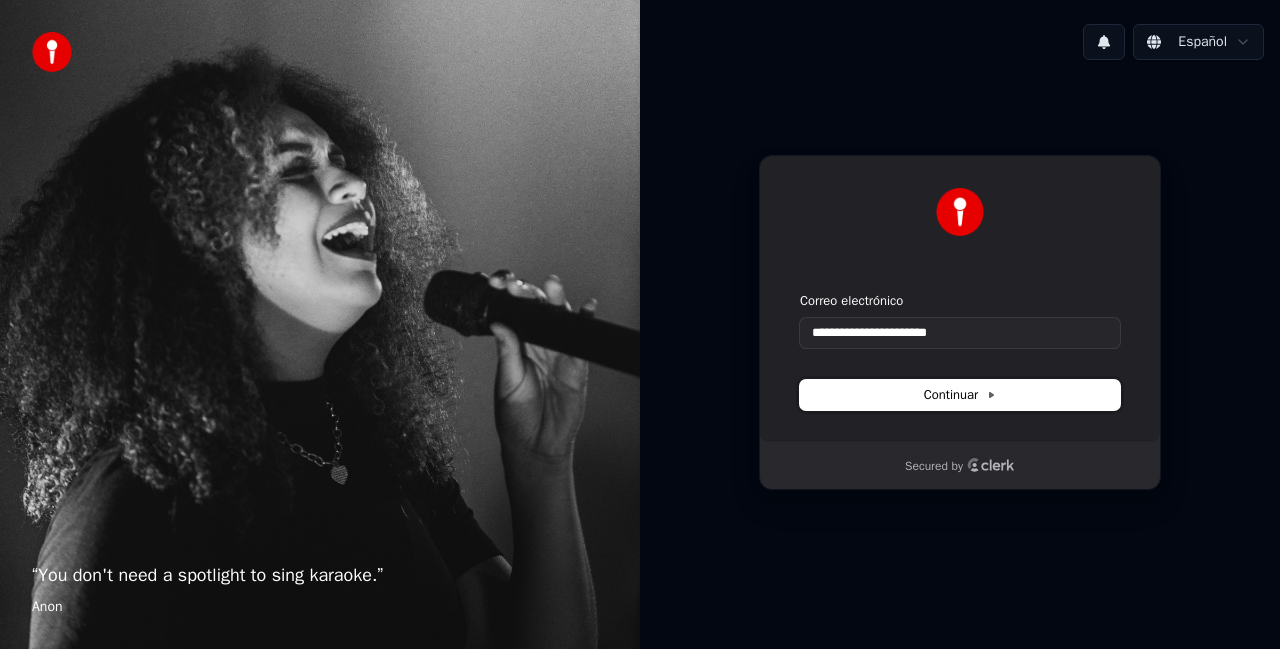 click on "Continuar" at bounding box center (960, 395) 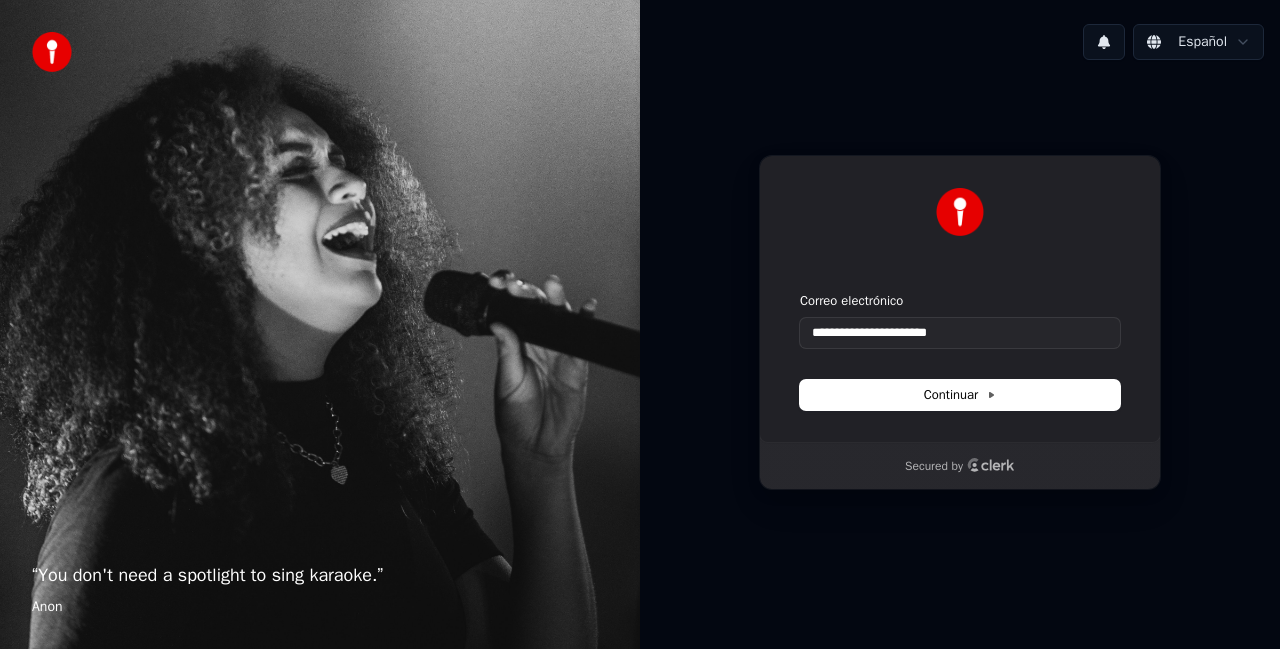 type on "**********" 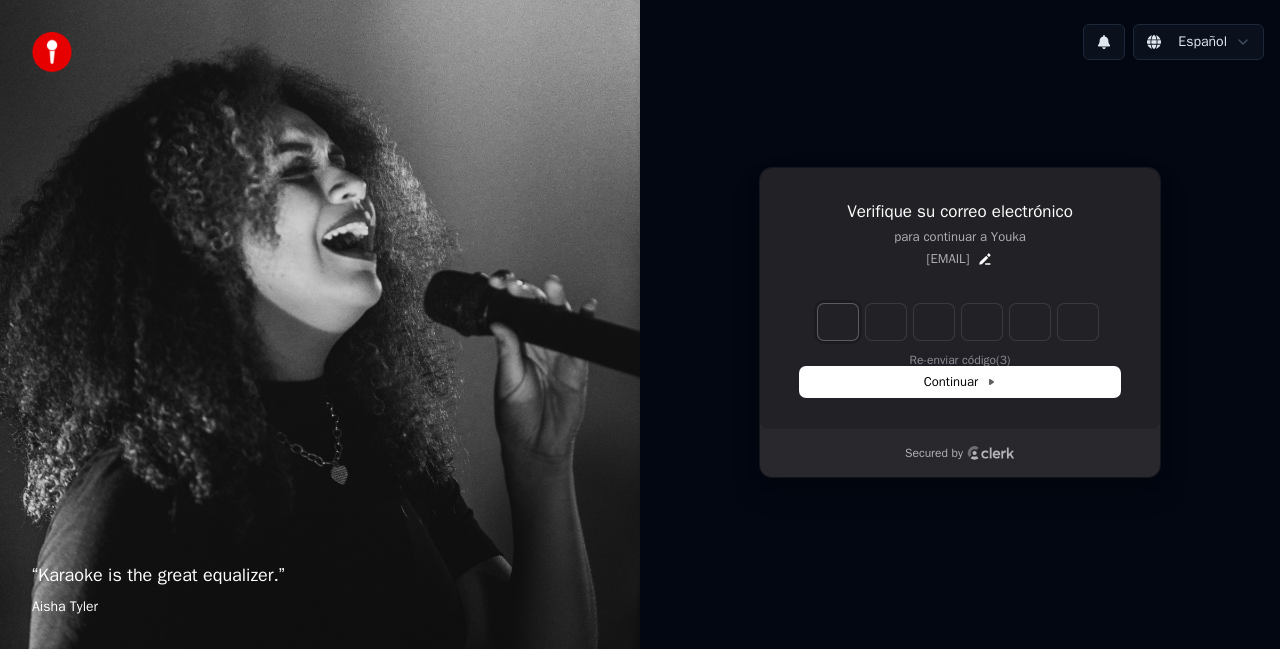 click at bounding box center (838, 322) 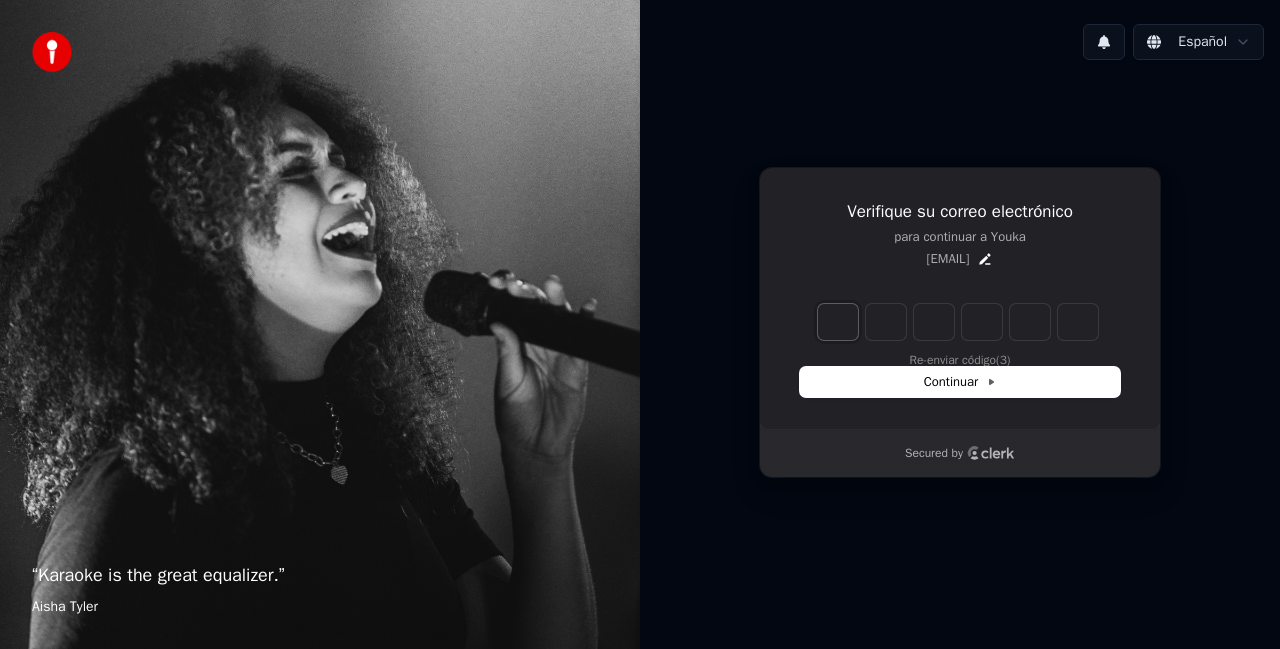 click at bounding box center (838, 322) 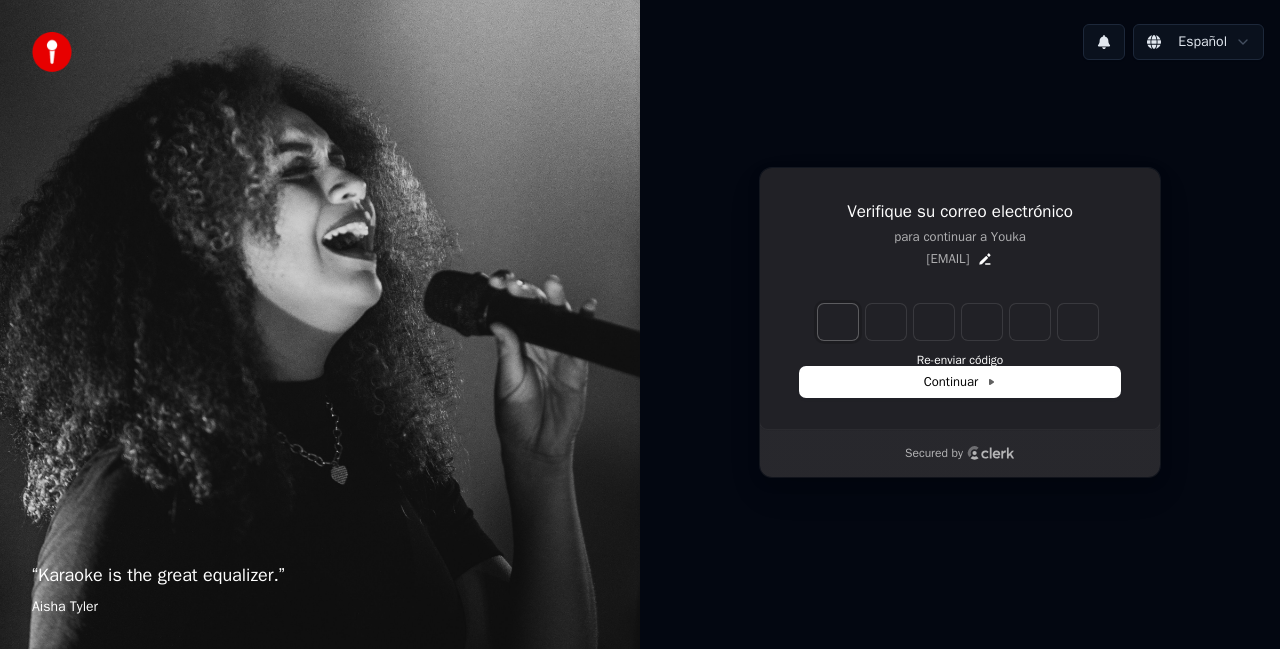 click at bounding box center [838, 322] 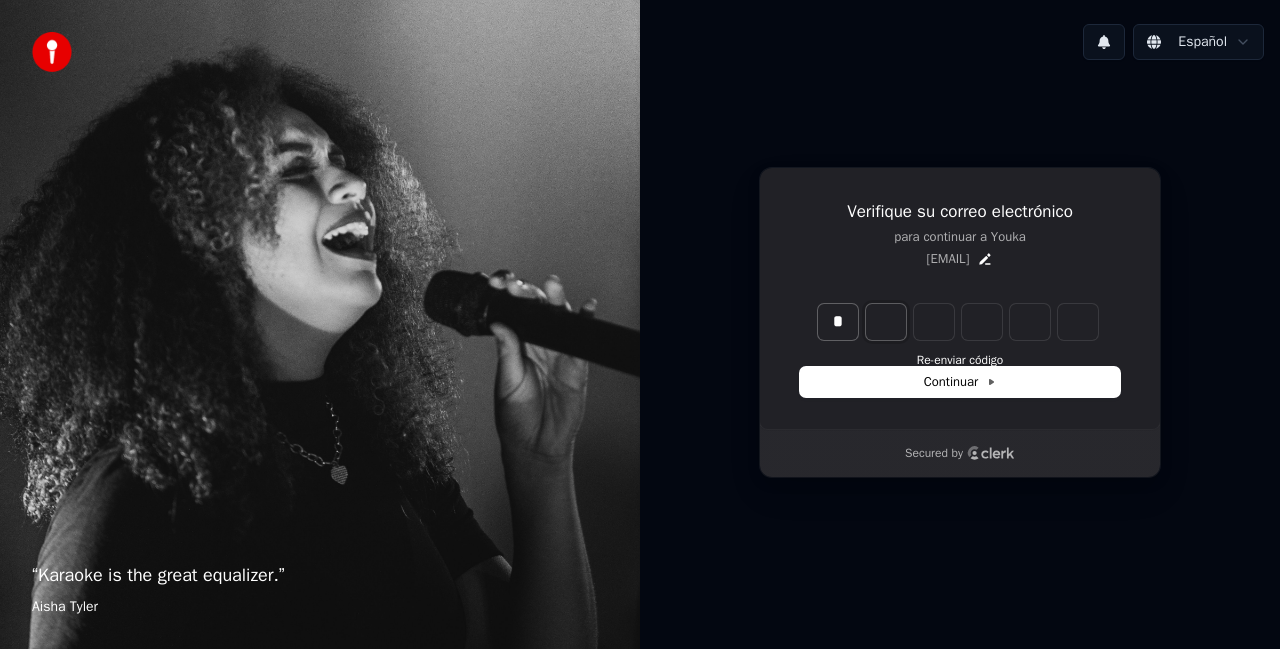type on "*" 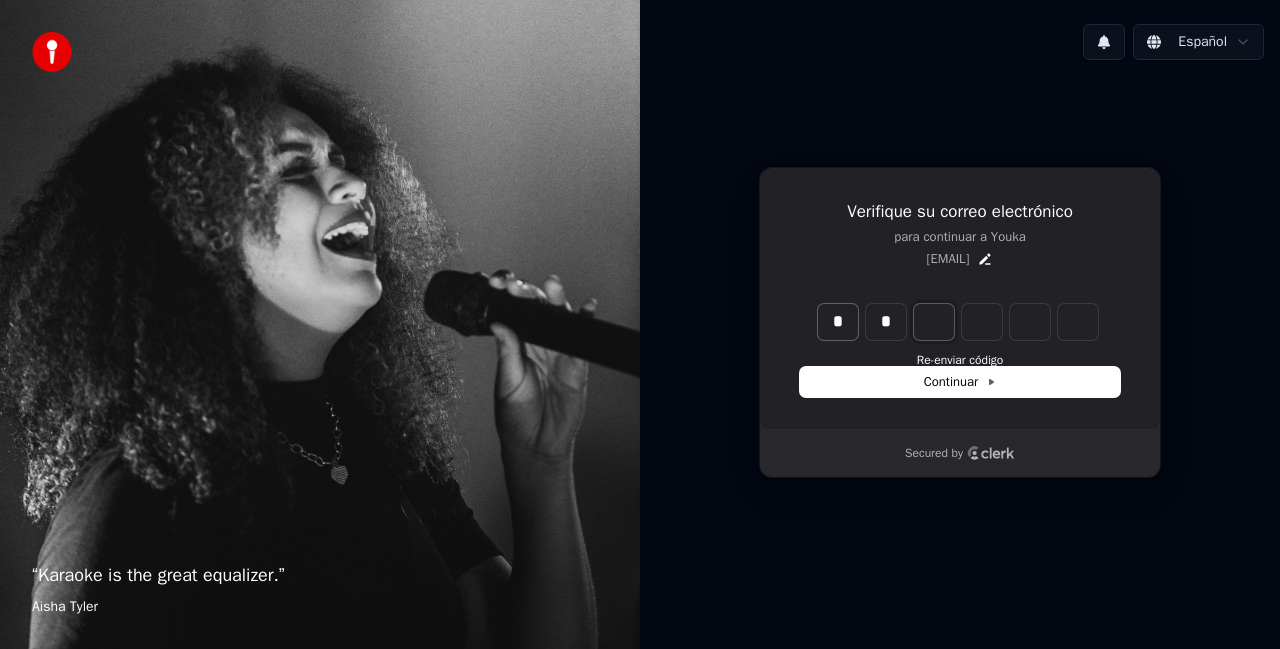 type on "**" 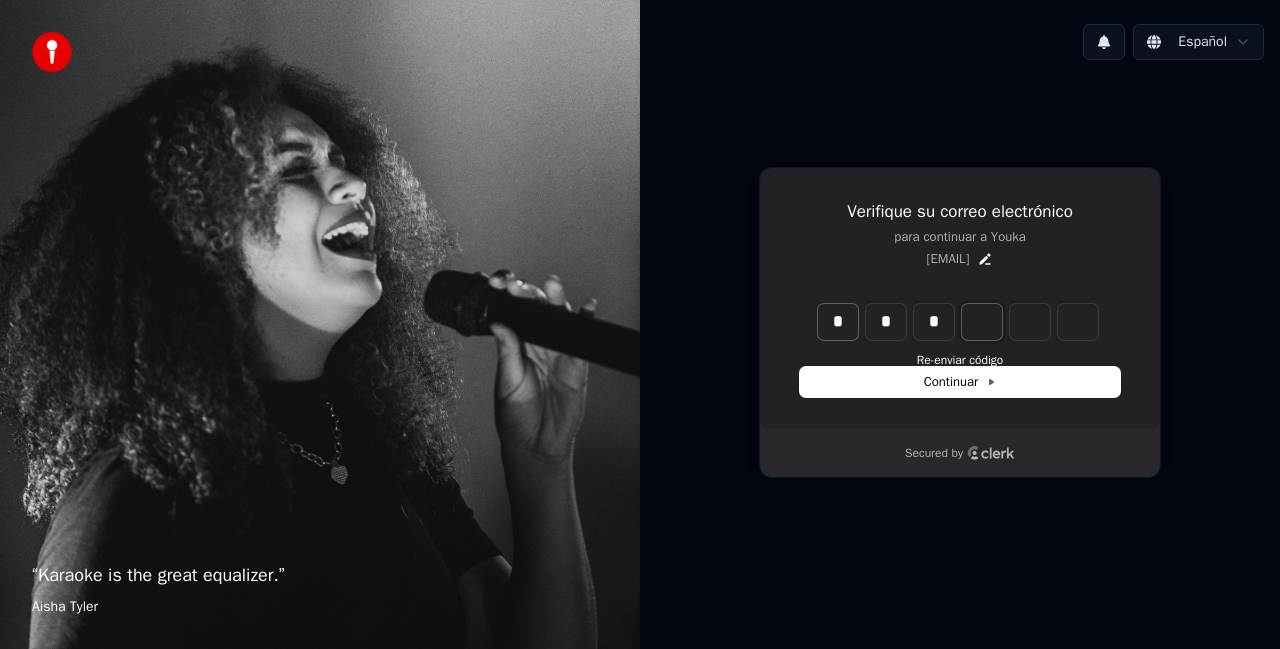 type on "***" 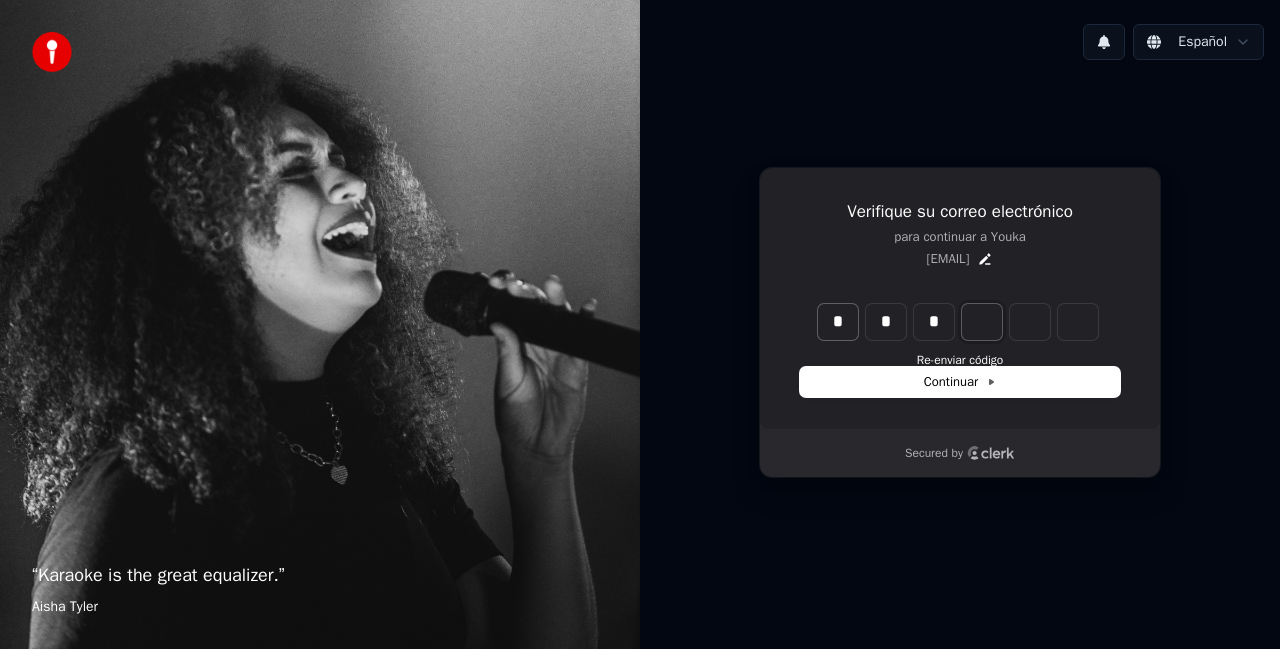 type on "*" 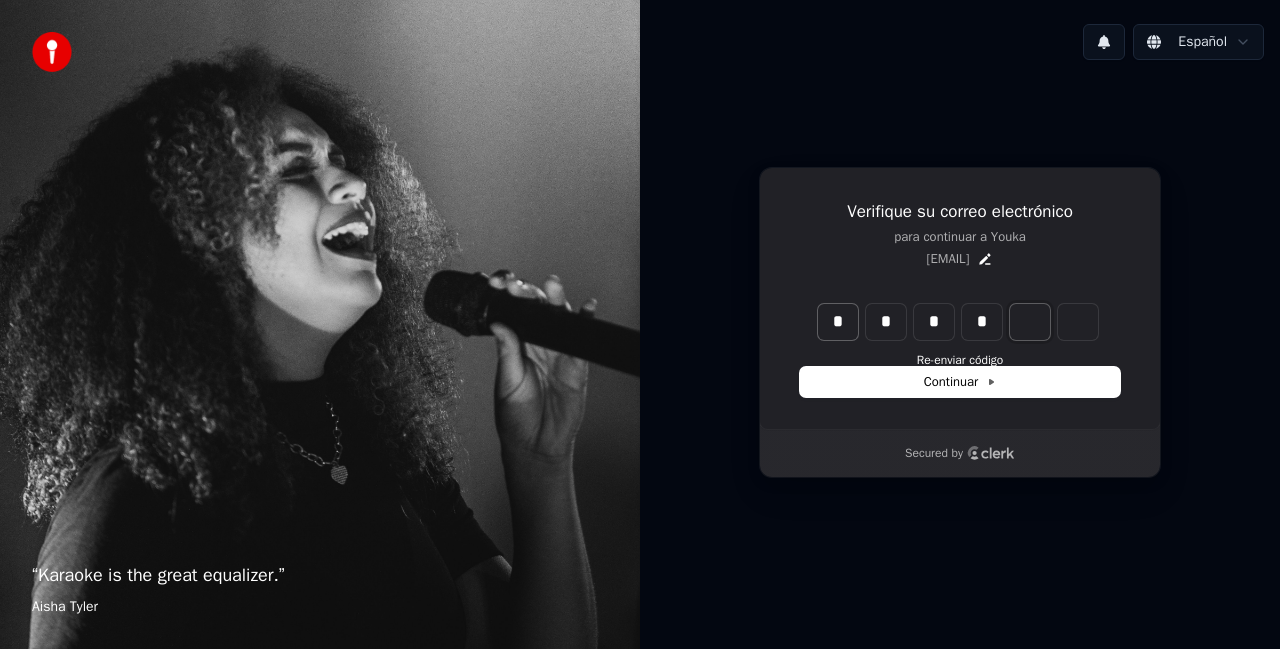 type on "****" 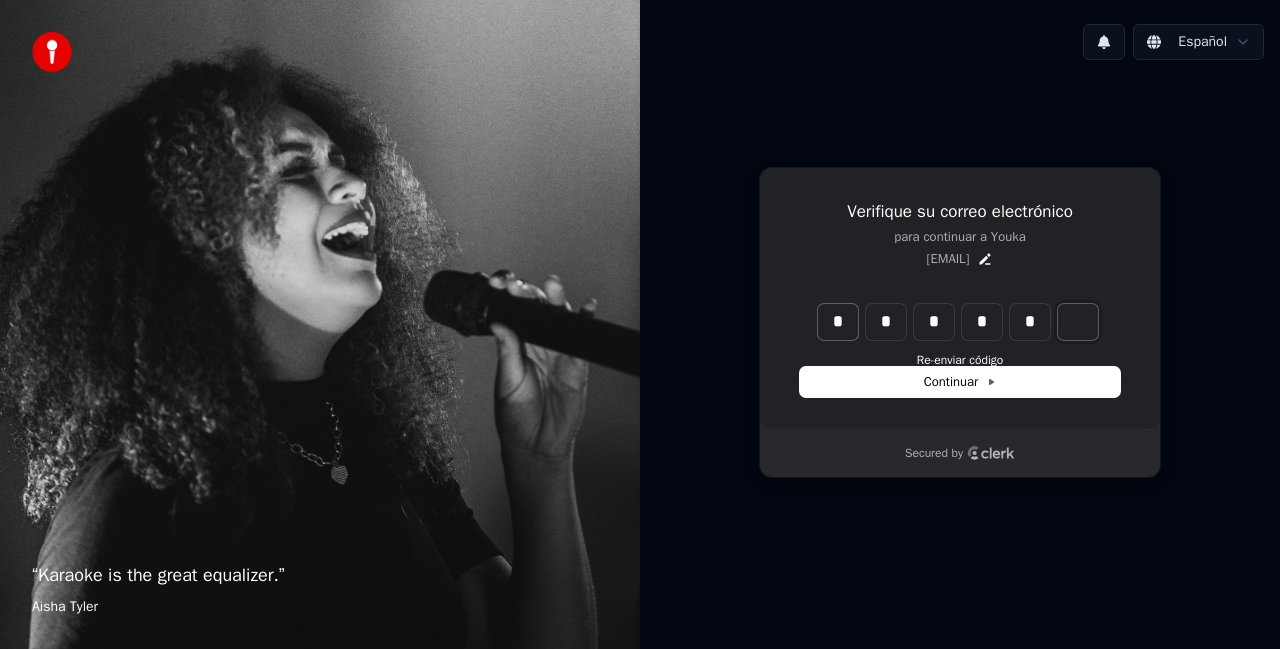 type on "******" 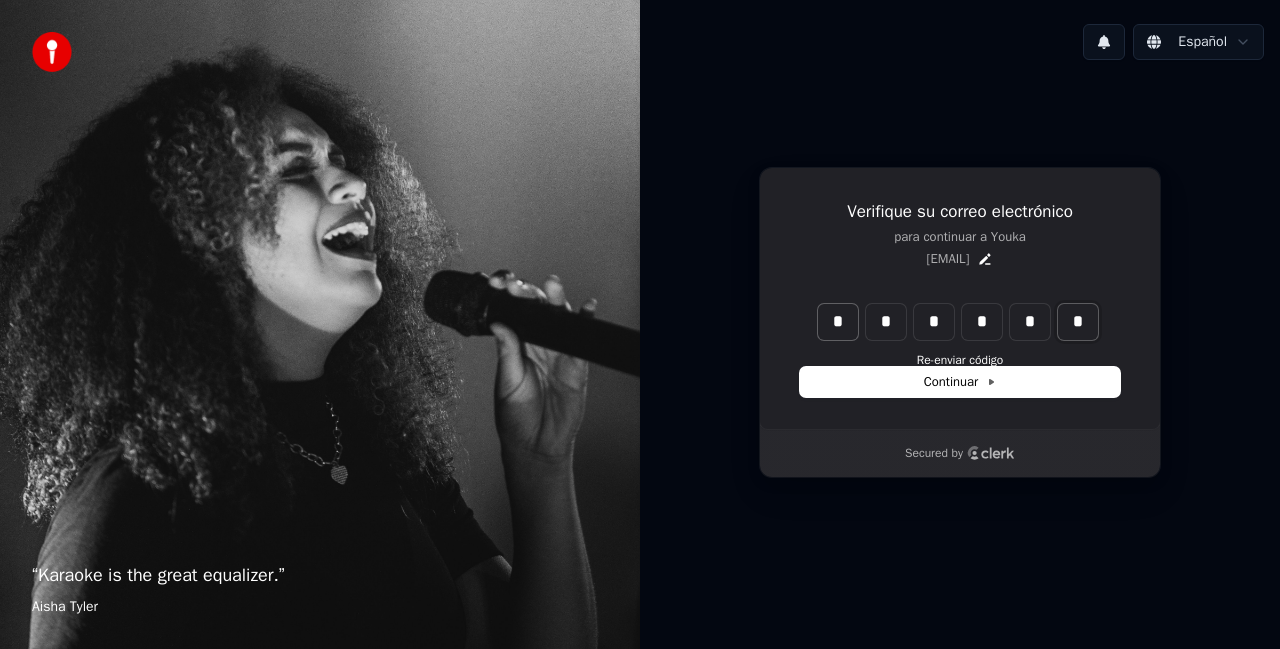 type on "*" 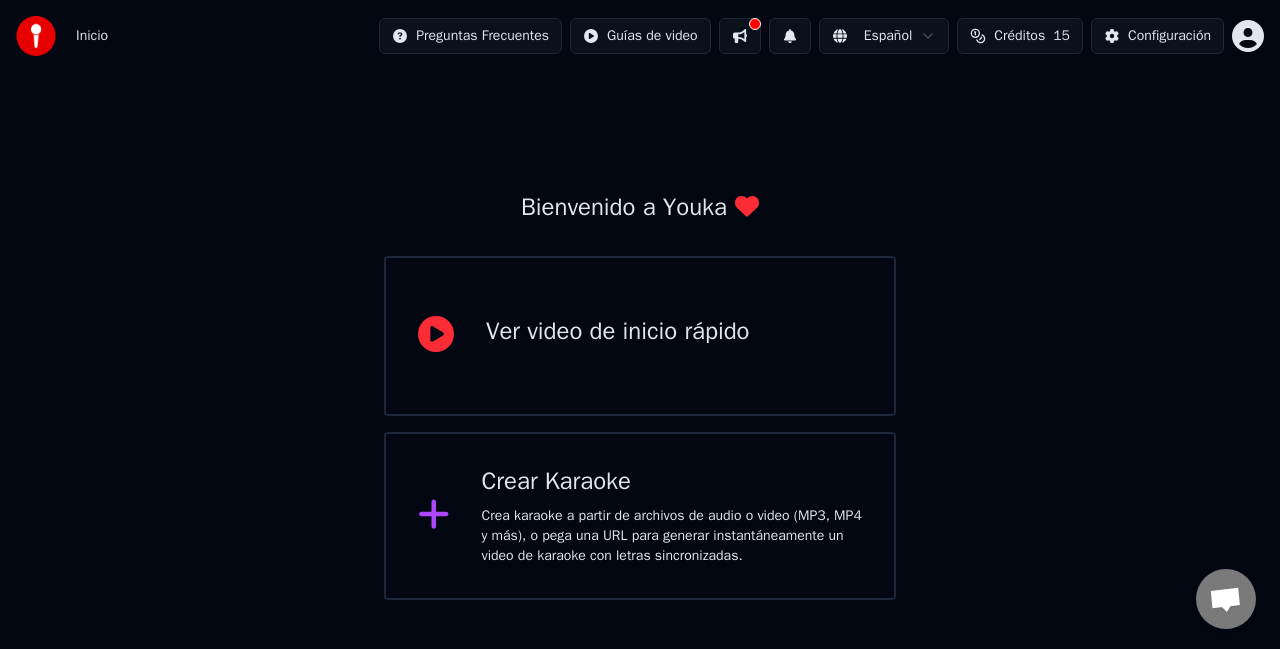 click on "Crea karaoke a partir de archivos de audio o video (MP3, MP4 y más), o pega una URL para generar instantáneamente un video de karaoke con letras sincronizadas." at bounding box center [672, 536] 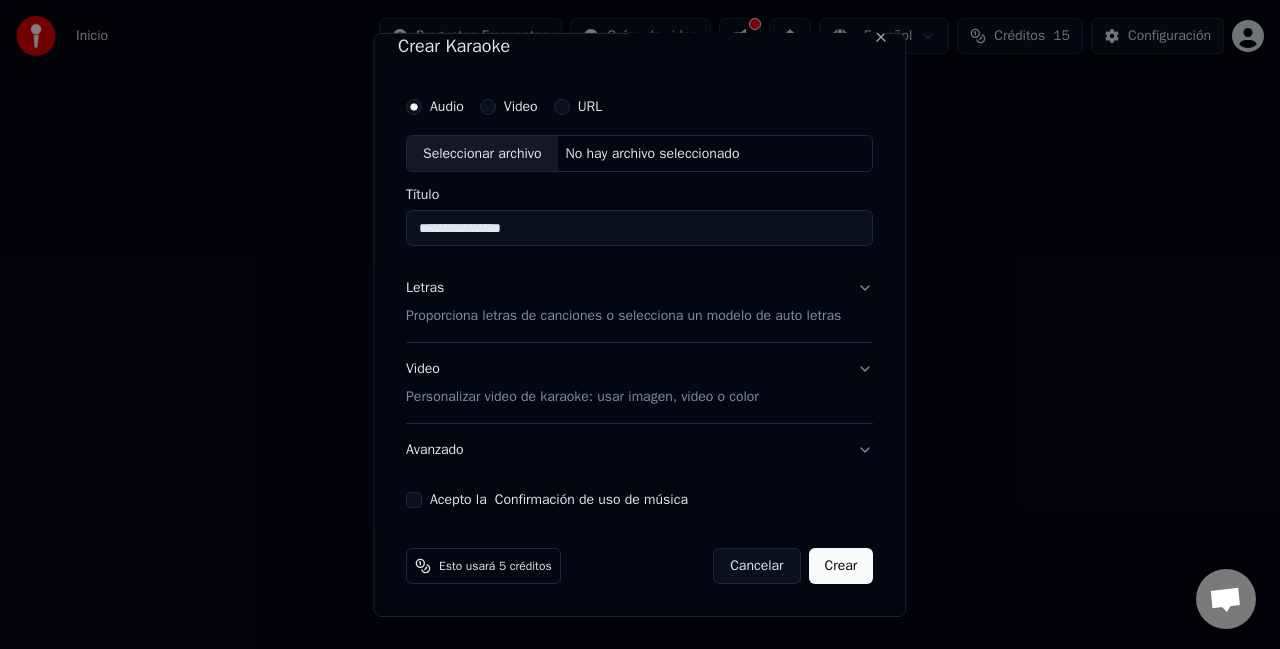 scroll, scrollTop: 0, scrollLeft: 0, axis: both 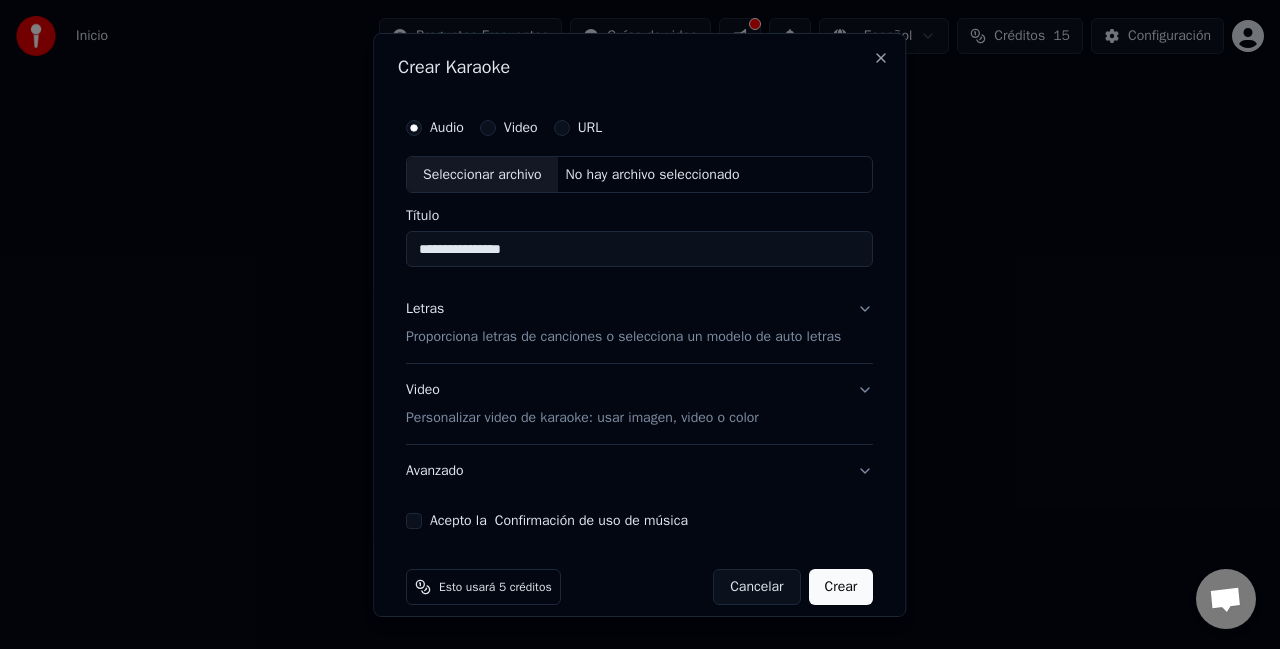 type on "**********" 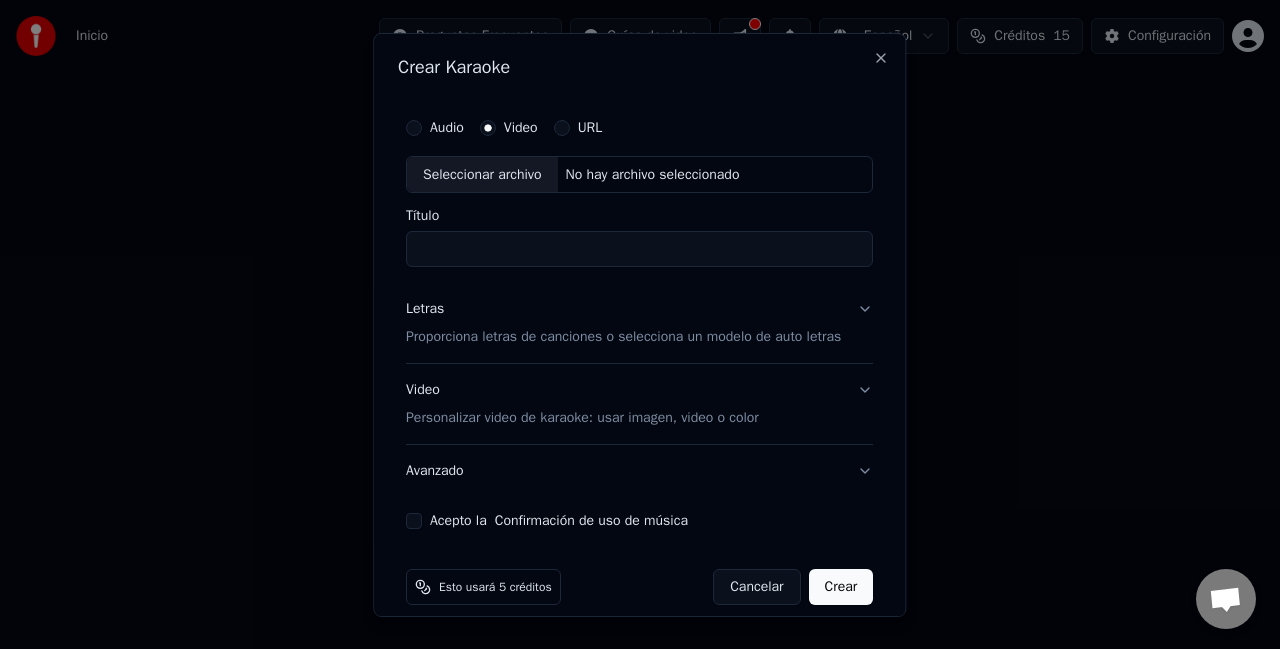 click on "No hay archivo seleccionado" at bounding box center (653, 174) 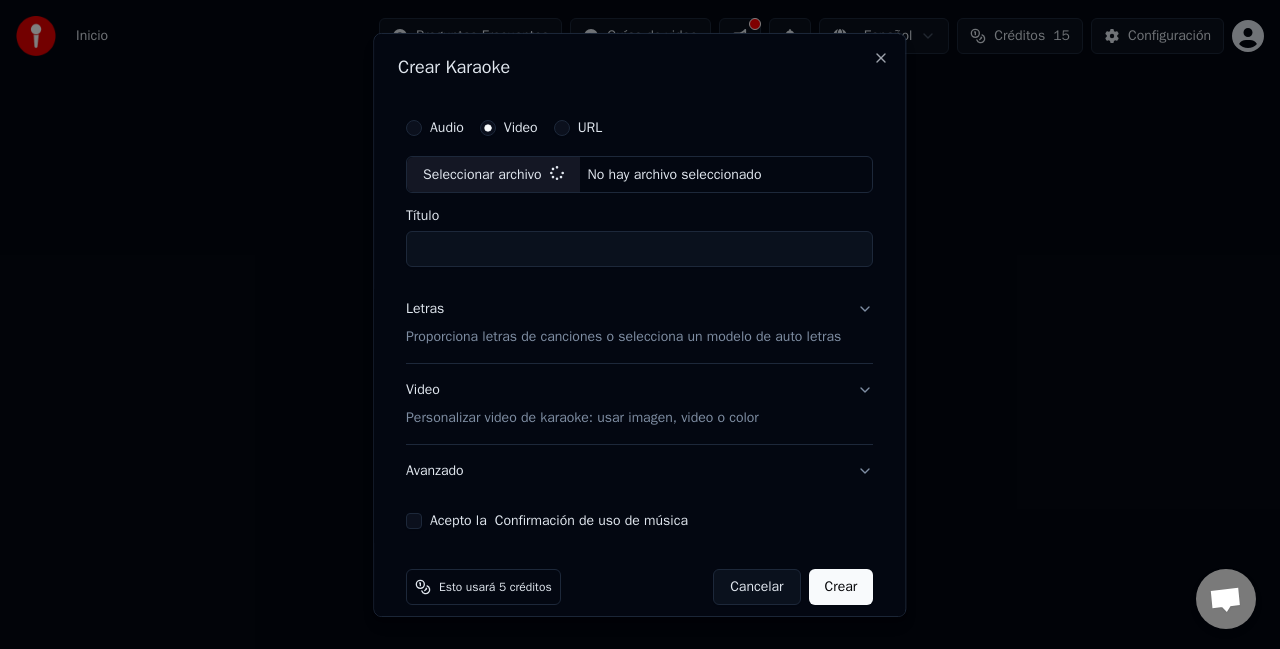 type on "**********" 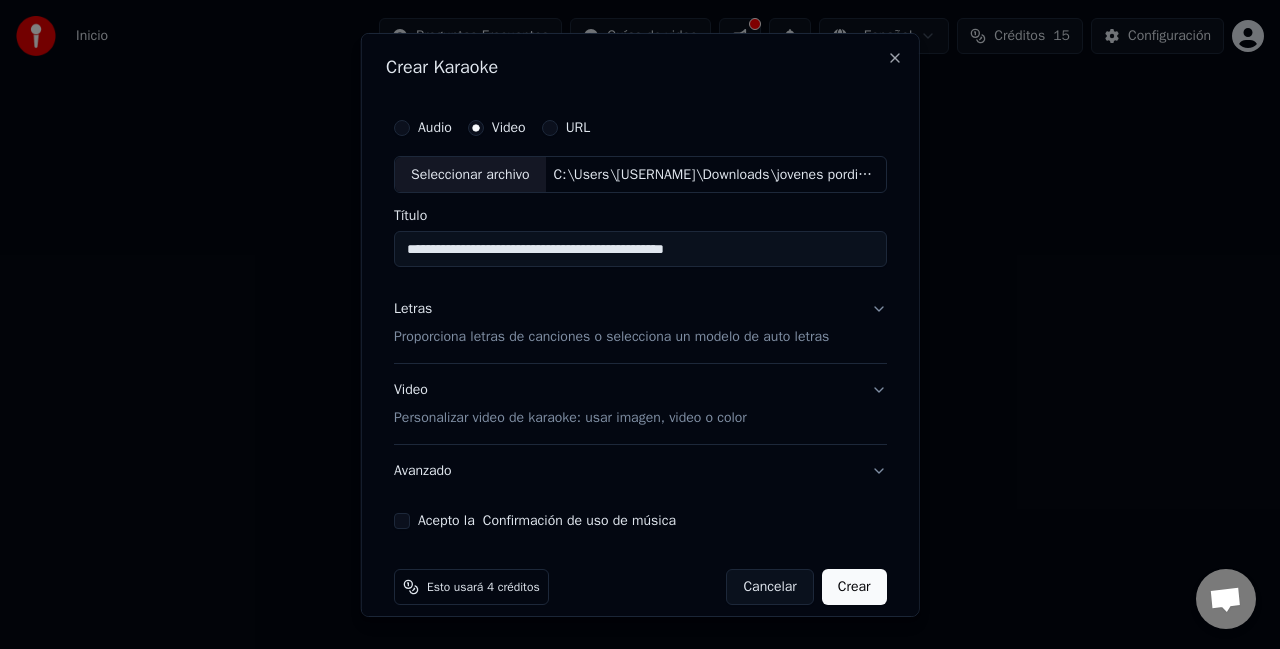 scroll, scrollTop: 21, scrollLeft: 0, axis: vertical 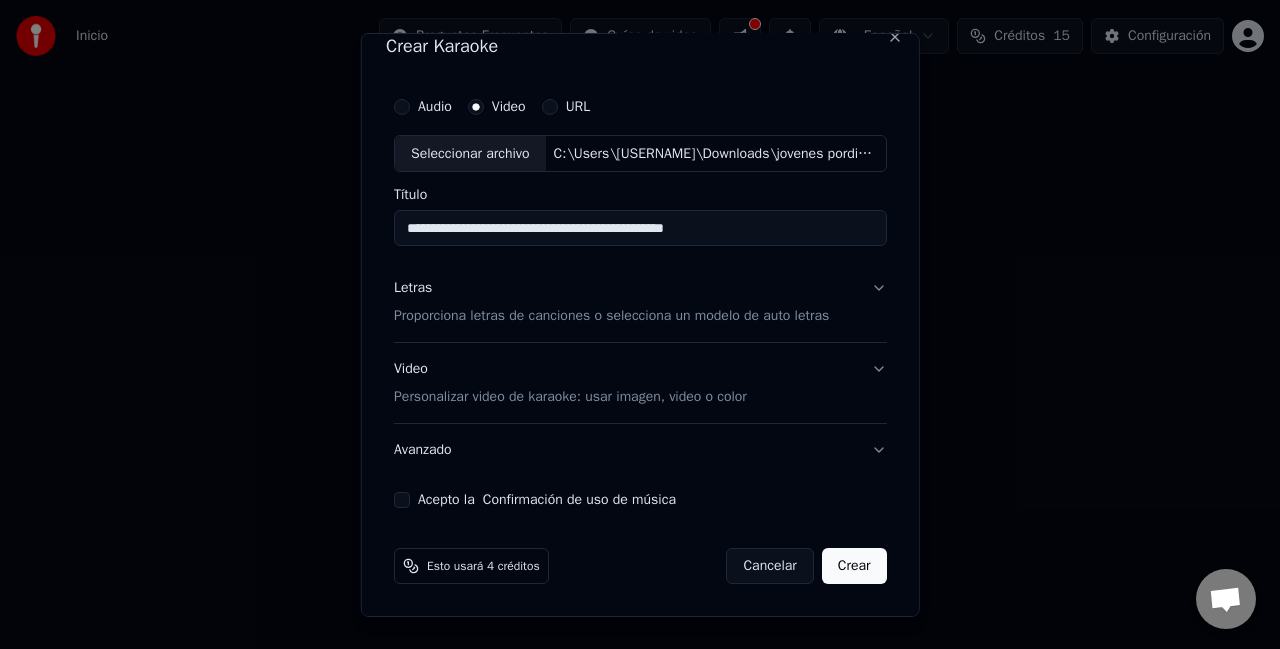 click on "Crear" at bounding box center [854, 566] 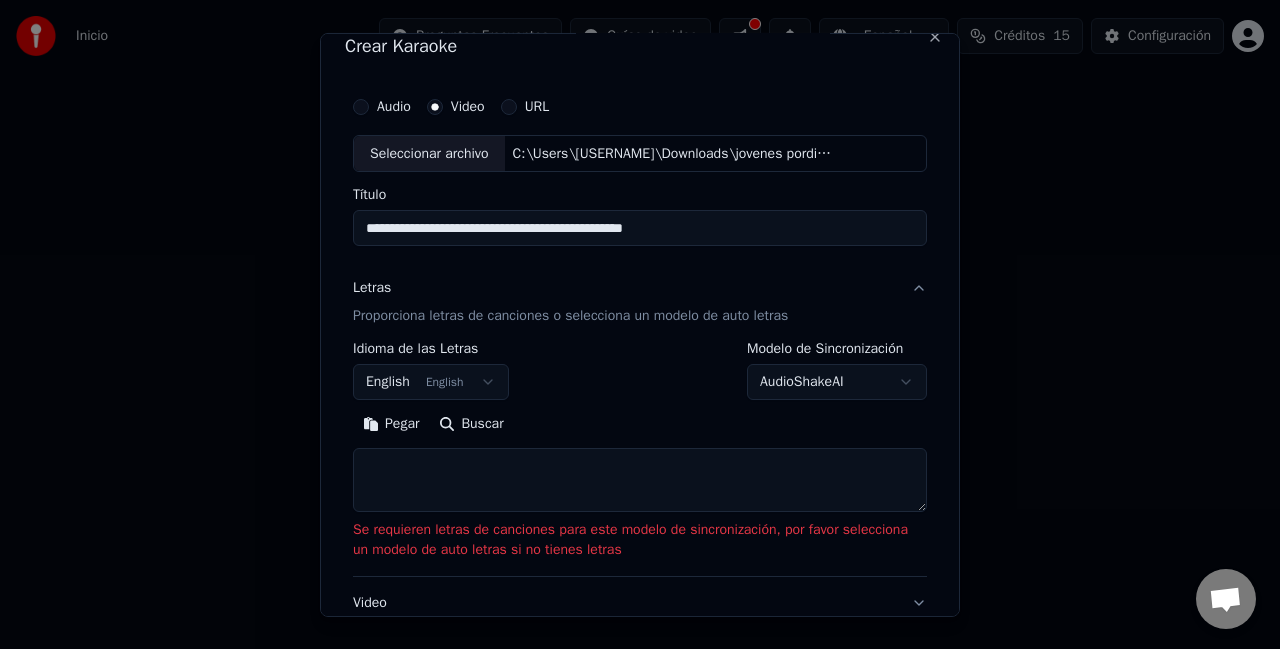 scroll, scrollTop: 51, scrollLeft: 0, axis: vertical 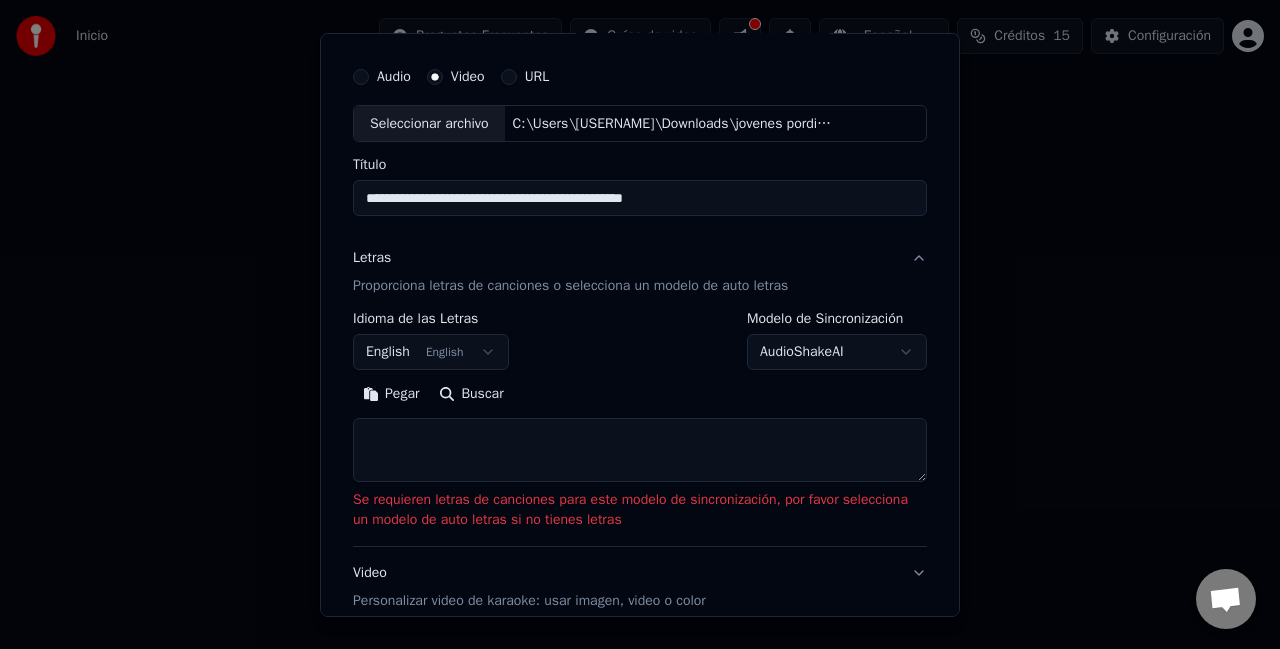 click on "English English" at bounding box center (431, 352) 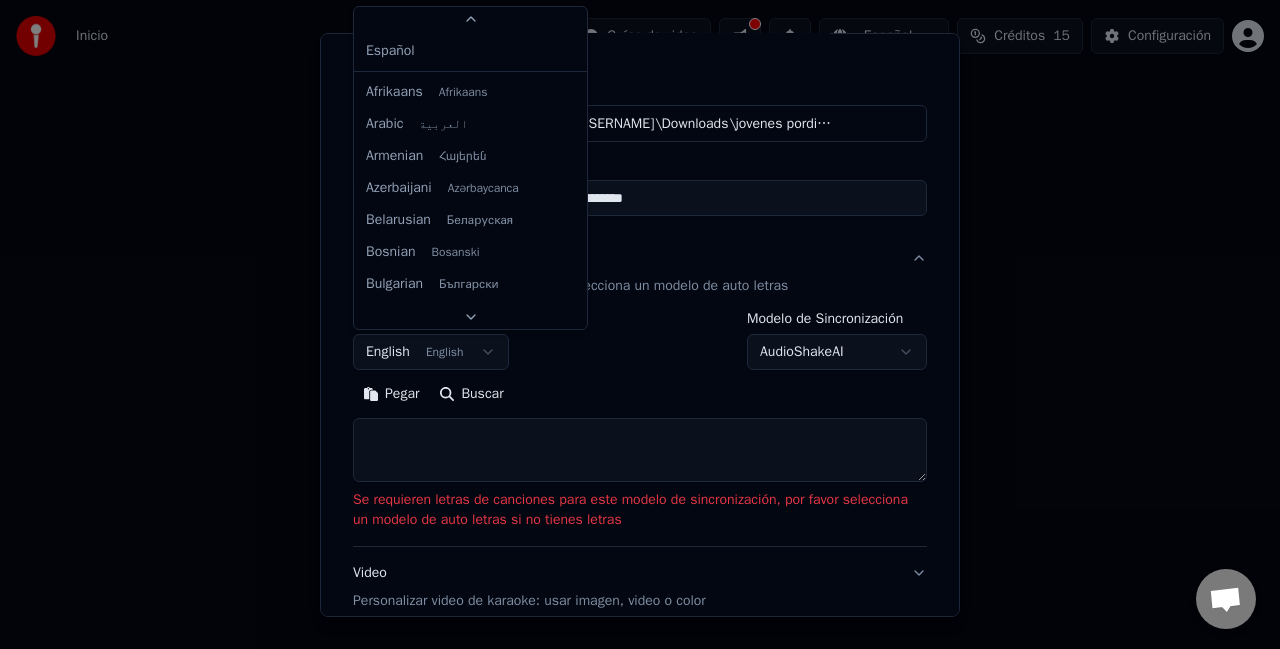 scroll, scrollTop: 58, scrollLeft: 0, axis: vertical 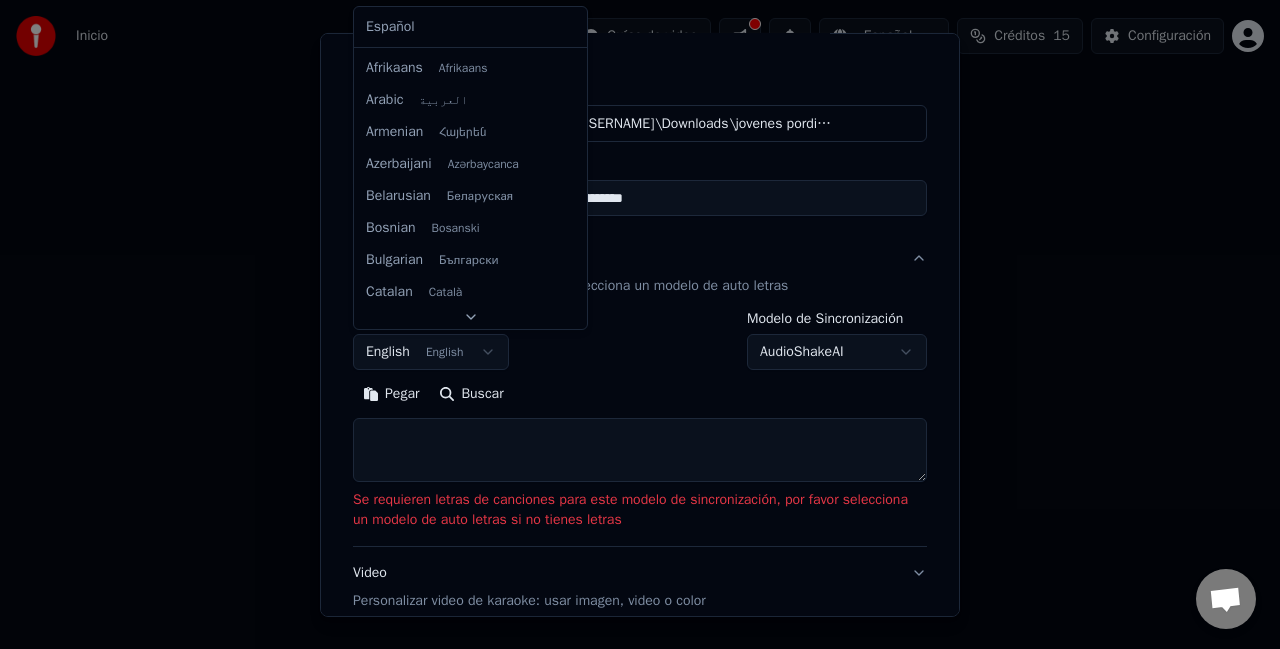 select on "**" 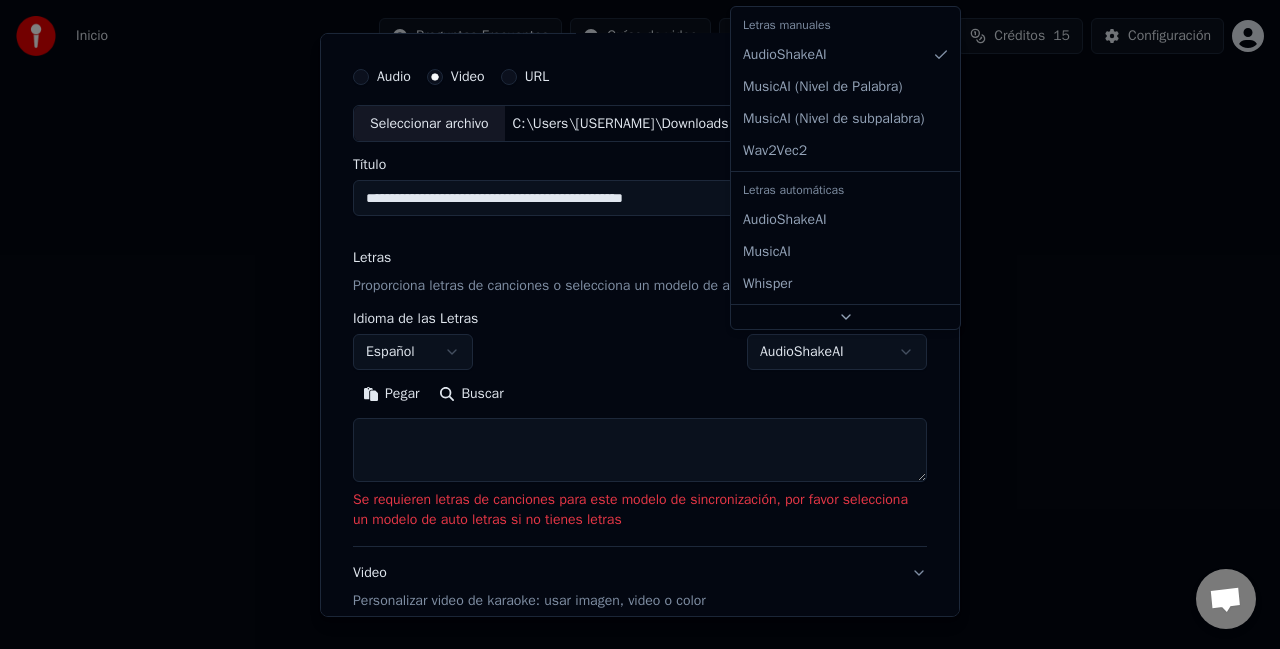 click on "**********" at bounding box center (640, 300) 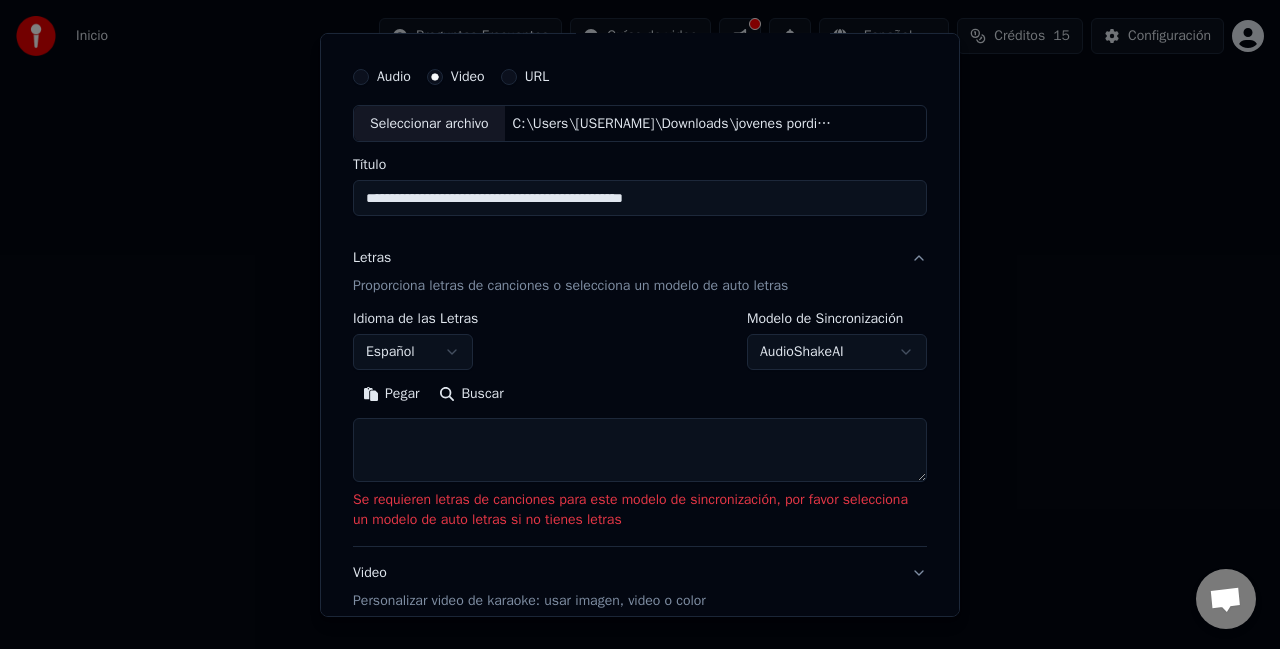click on "**********" at bounding box center (640, 300) 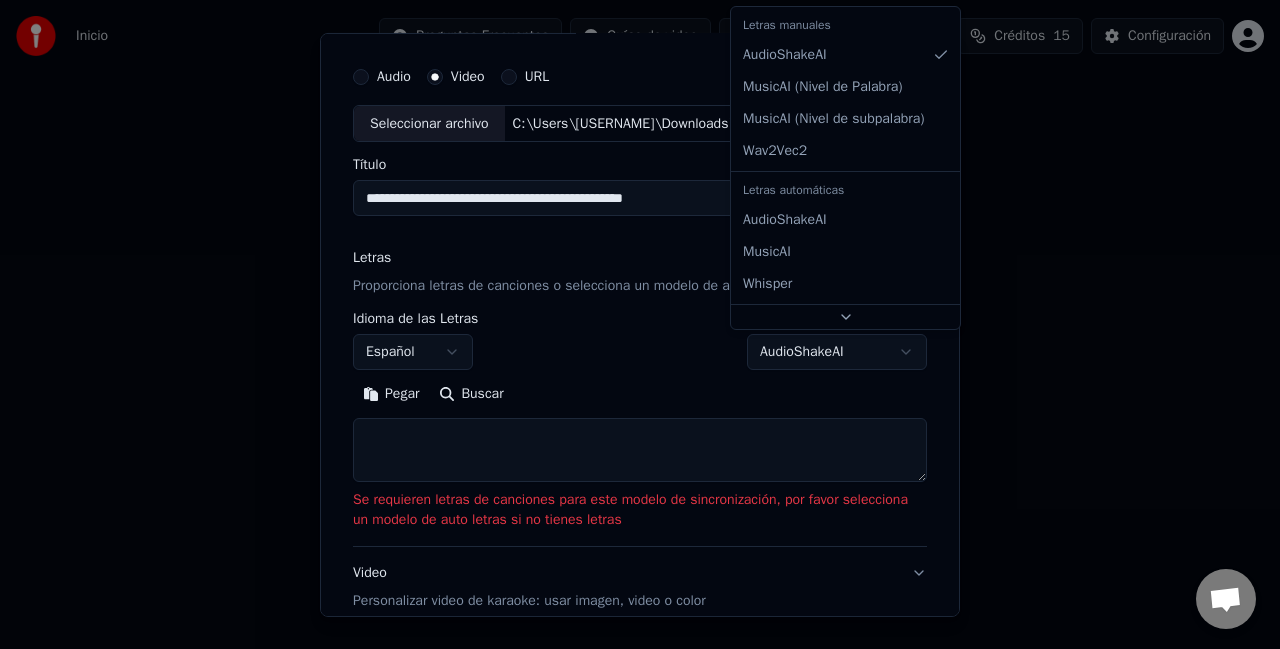 click on "**********" at bounding box center [640, 300] 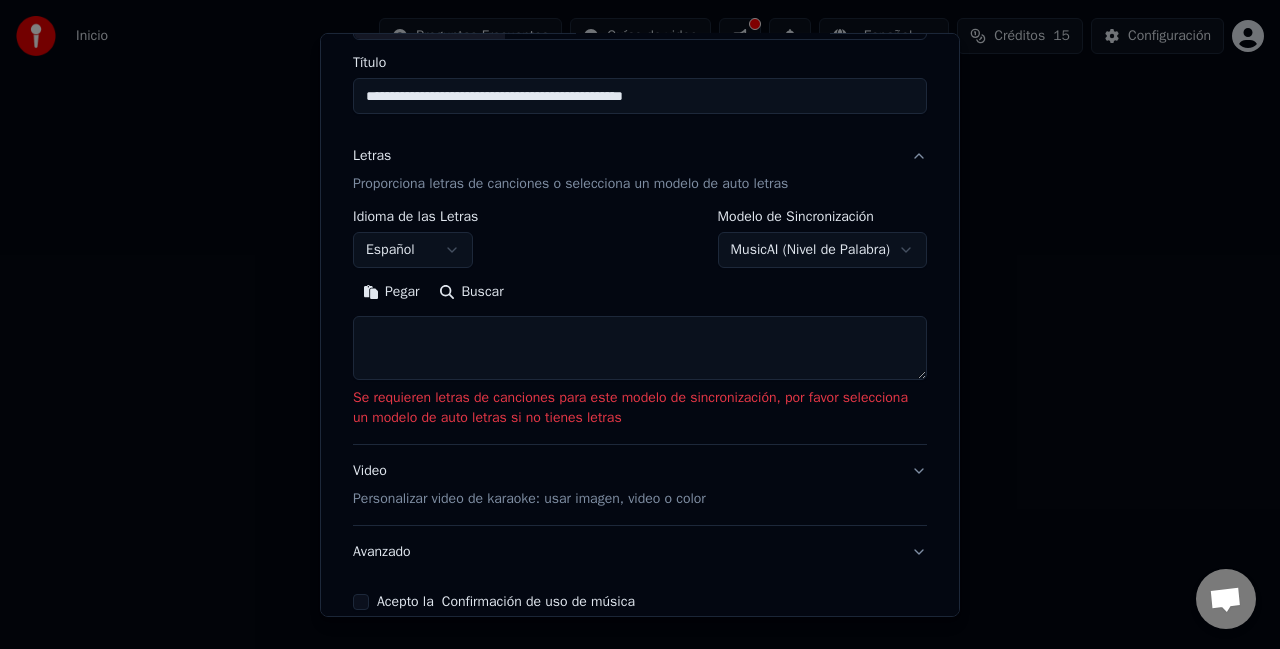 scroll, scrollTop: 154, scrollLeft: 0, axis: vertical 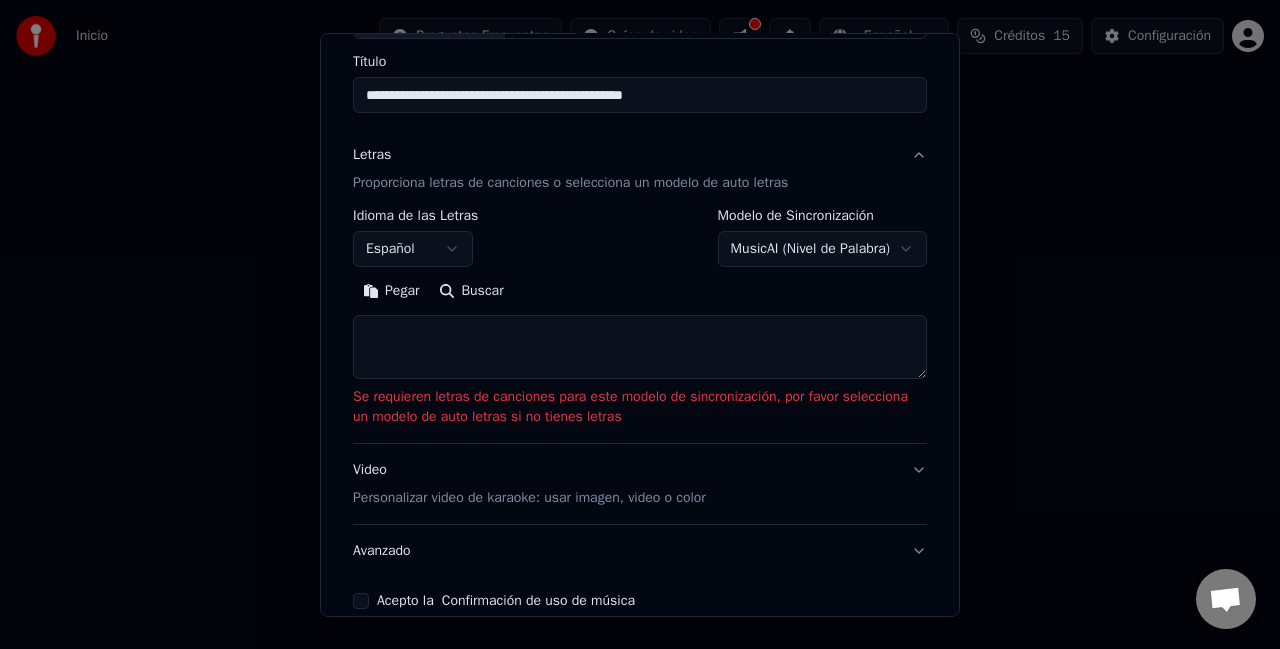 click at bounding box center [640, 347] 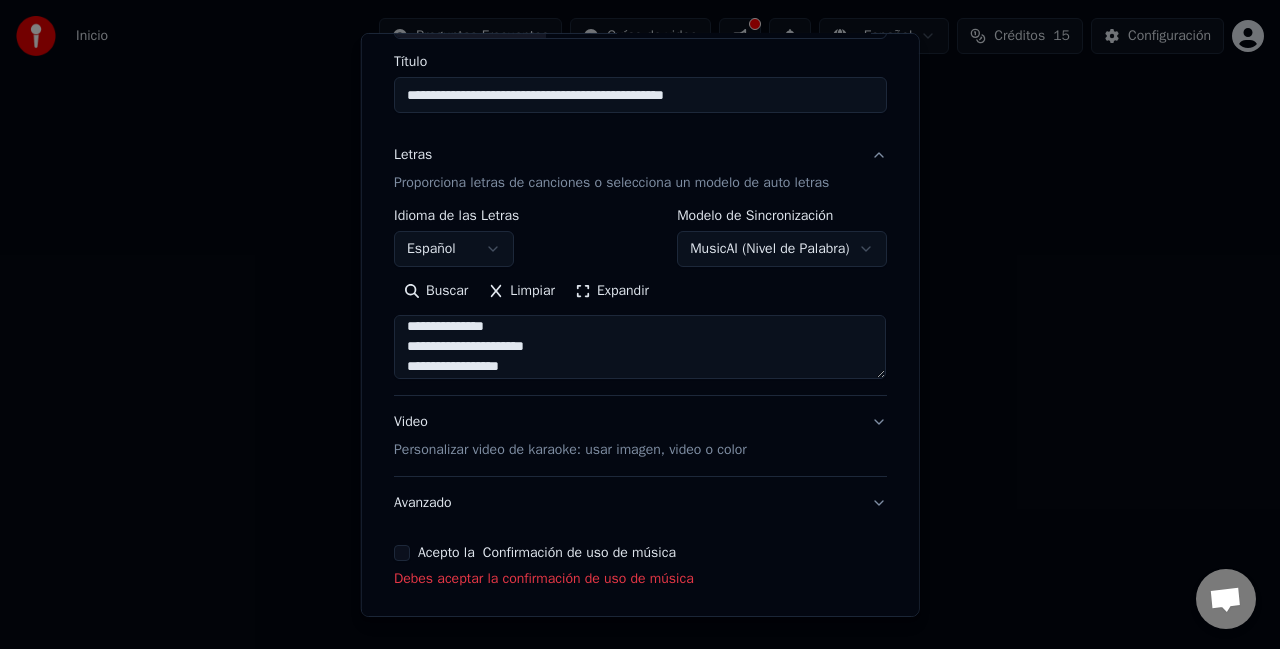 scroll, scrollTop: 713, scrollLeft: 0, axis: vertical 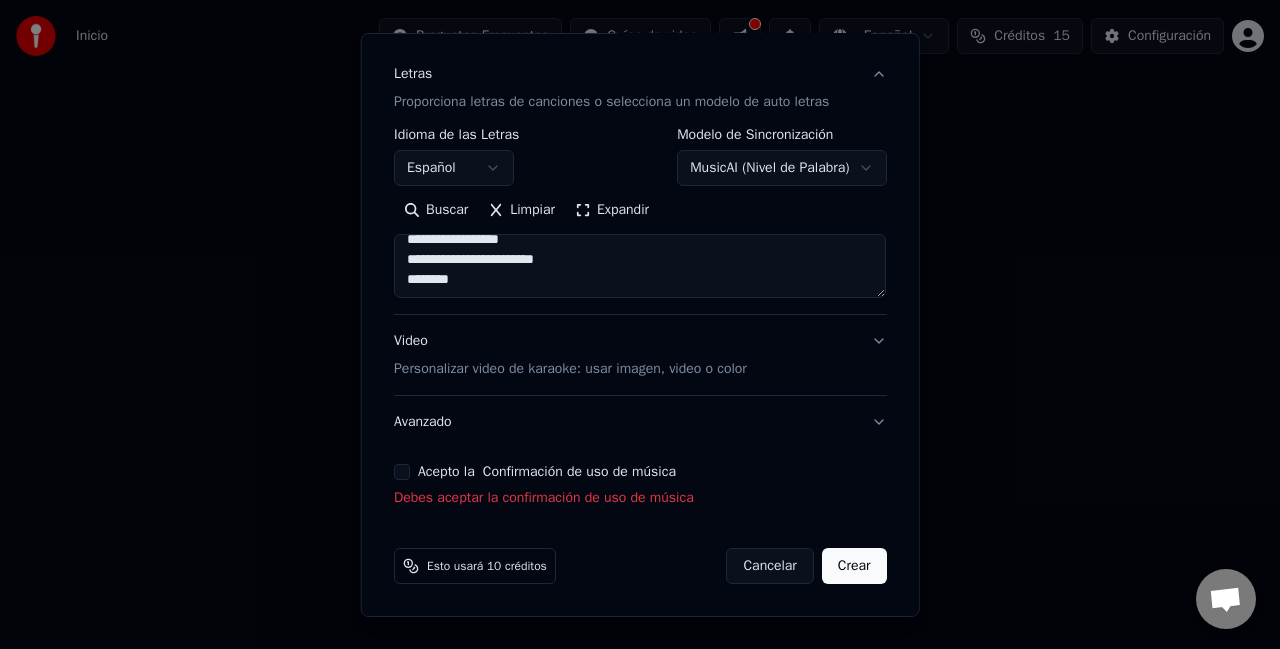 click on "Acepto la   Confirmación de uso de música" at bounding box center (402, 472) 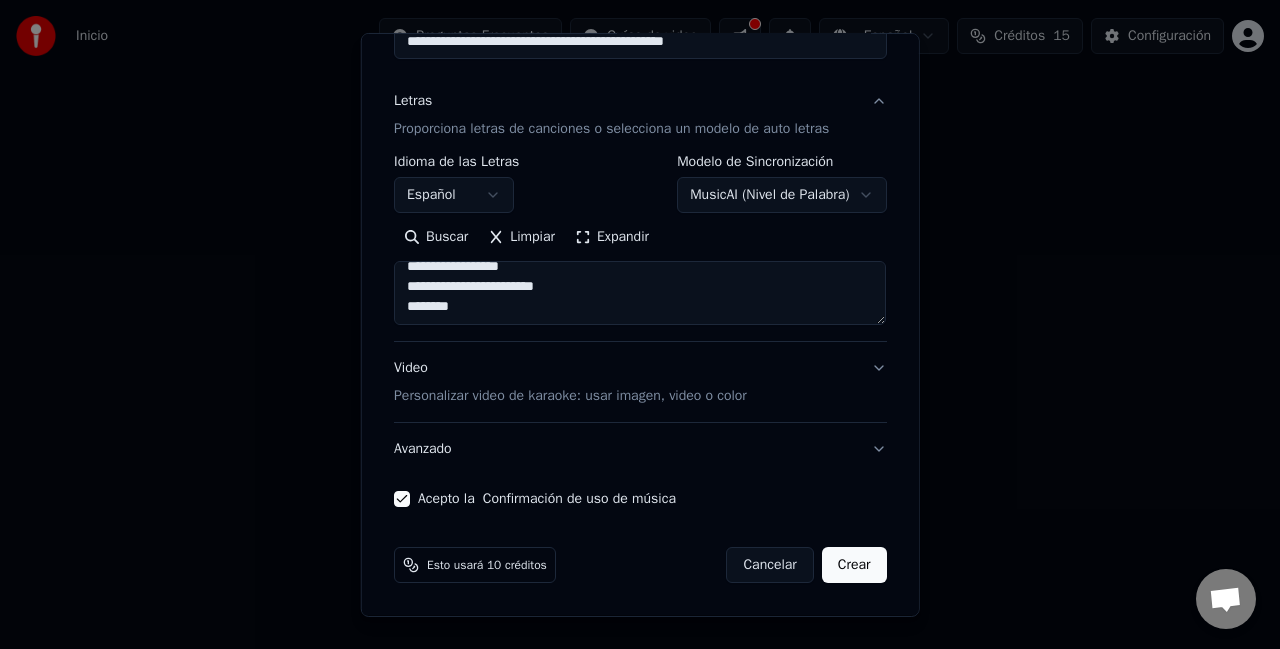 scroll, scrollTop: 208, scrollLeft: 0, axis: vertical 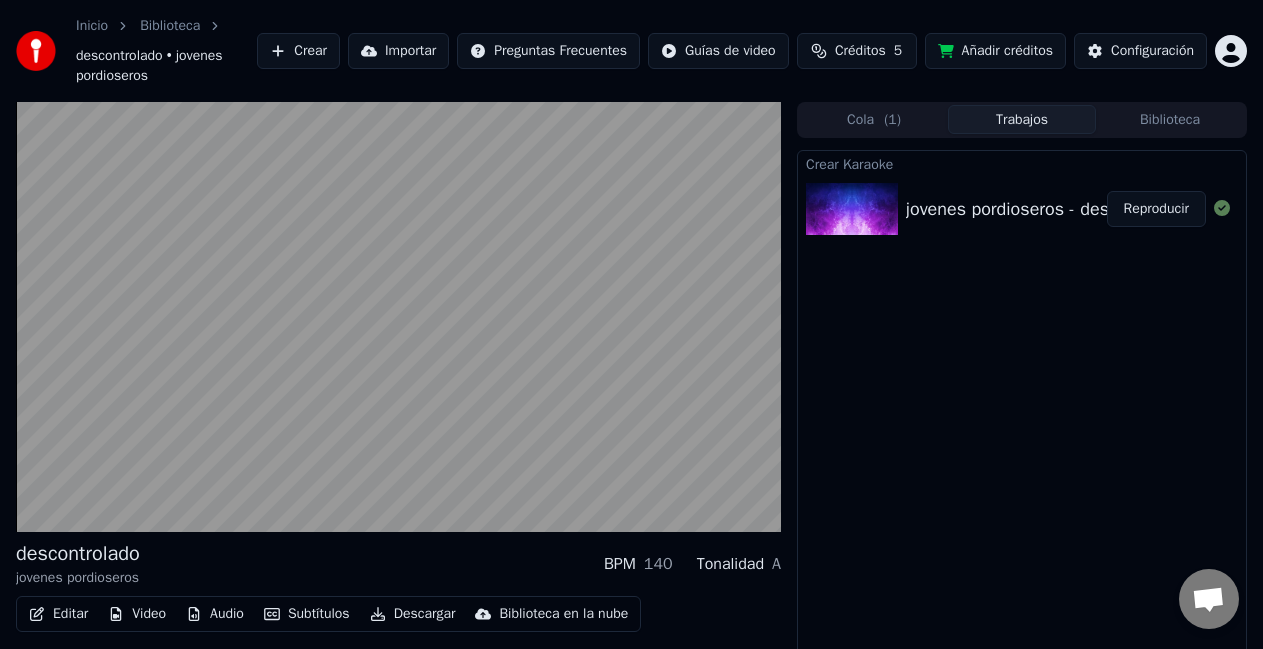 click on "Crear Karaoke jovenes pordioseros - descontrolado (Video Oficial) Reproducir" at bounding box center [1022, 426] 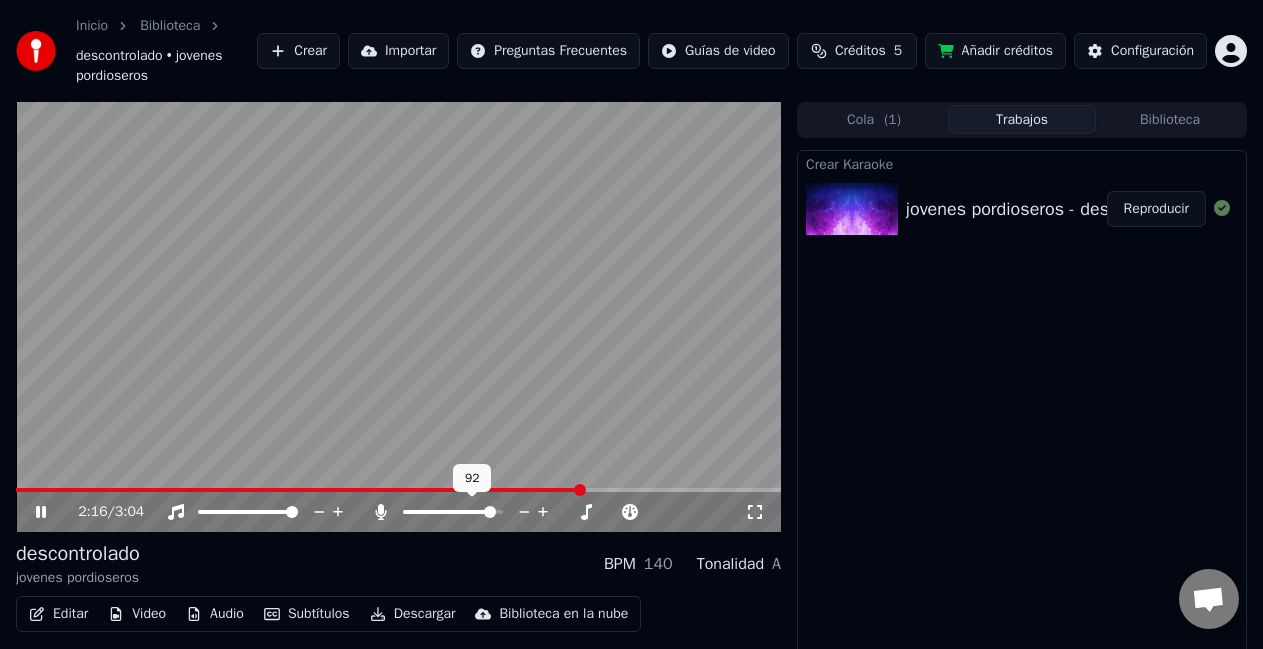 click at bounding box center (453, 512) 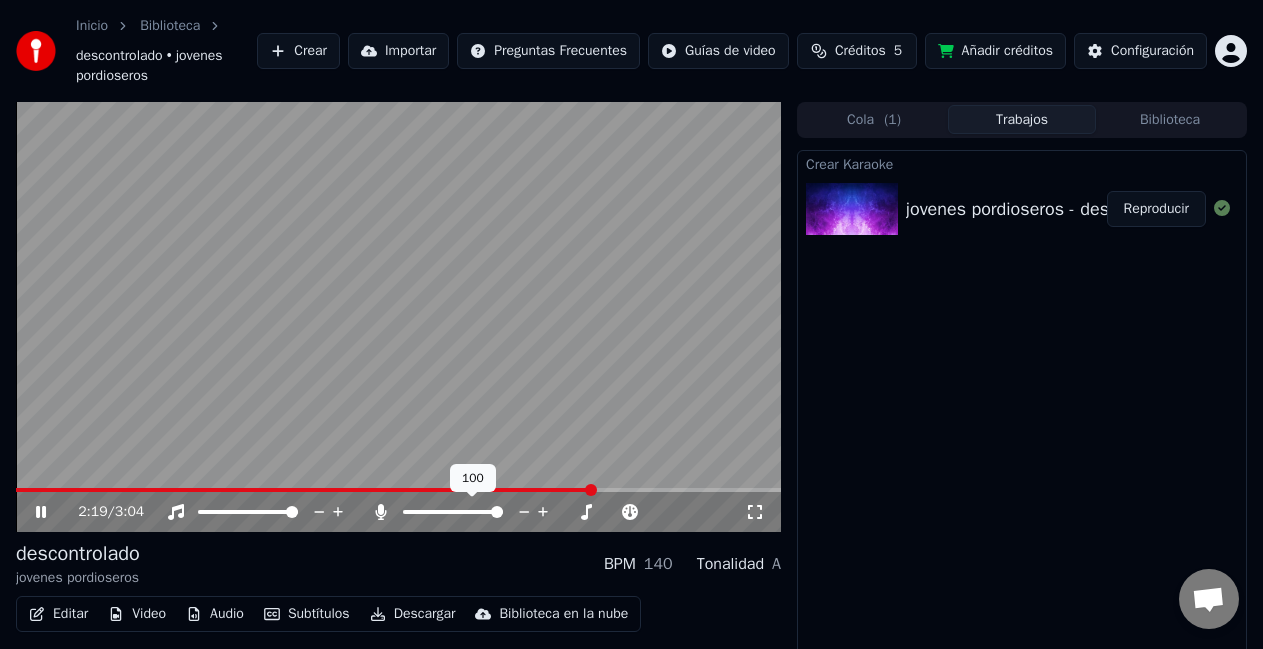 click at bounding box center [497, 512] 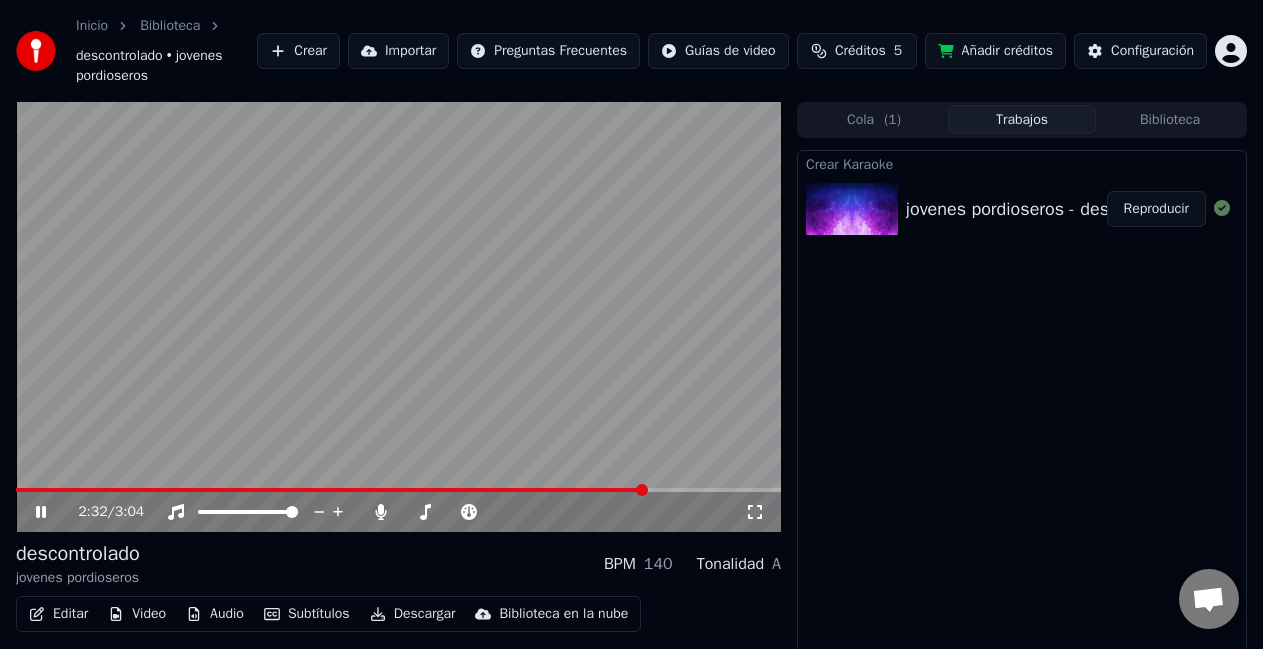 click at bounding box center [398, 317] 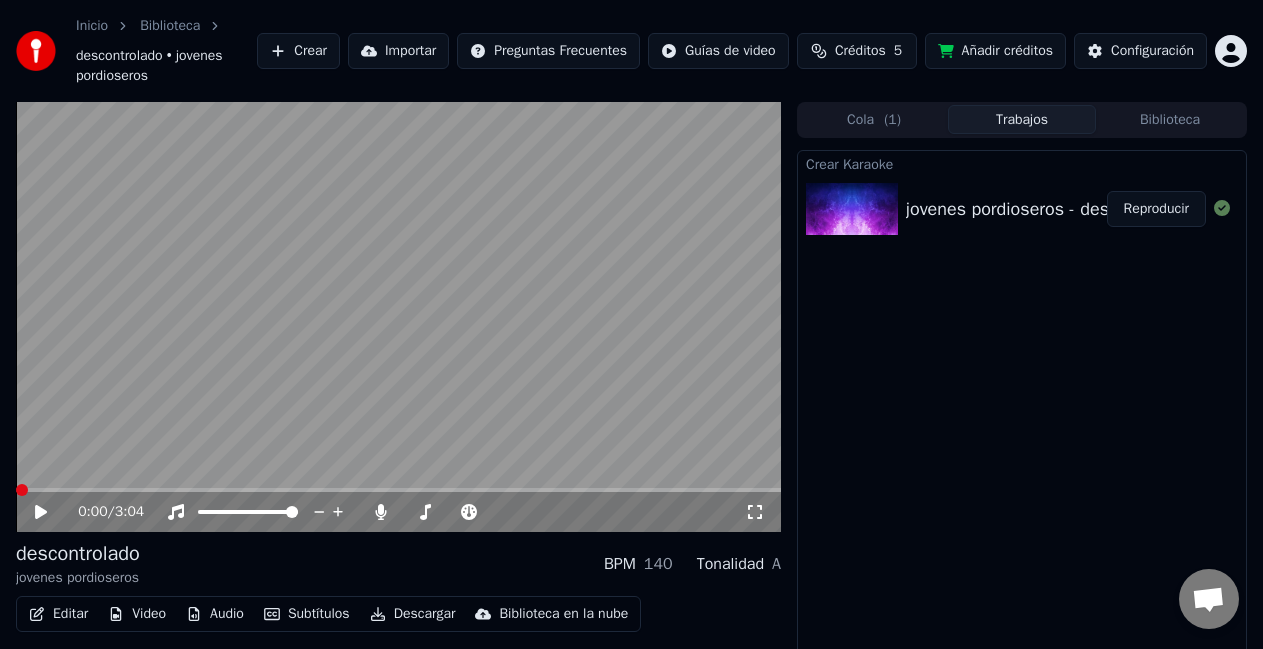 click at bounding box center [16, 490] 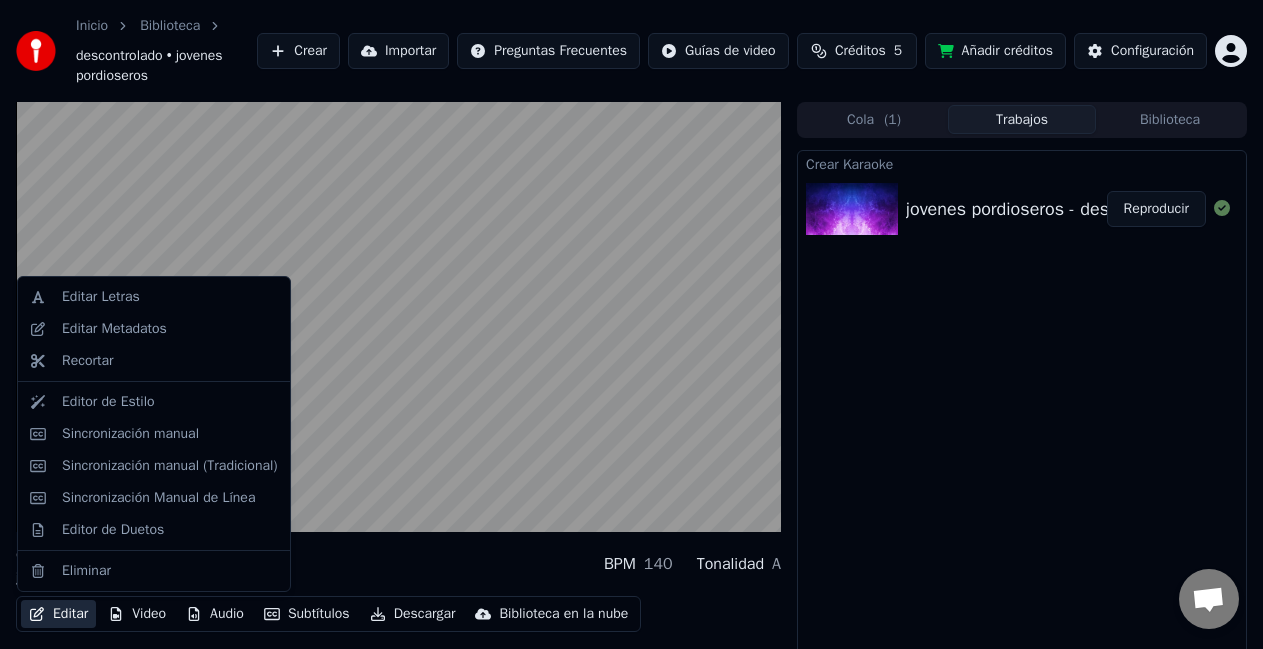 click on "Editar" at bounding box center [58, 614] 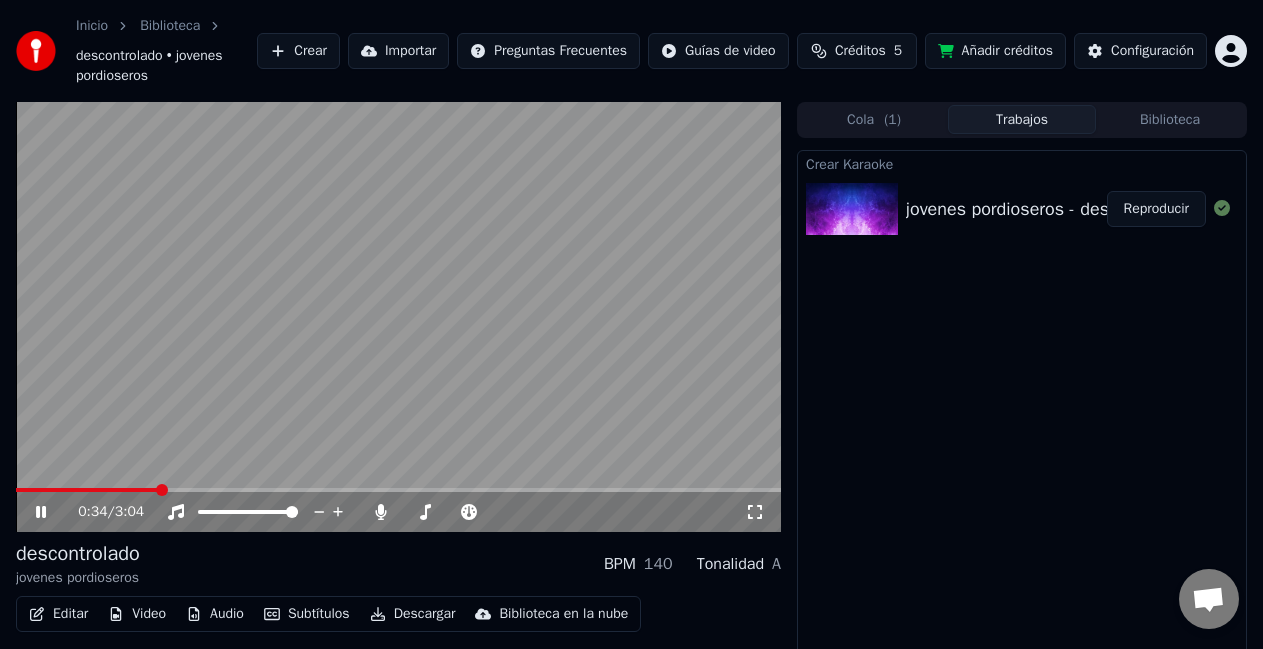 click on "0:34  /  3:04" at bounding box center [398, 512] 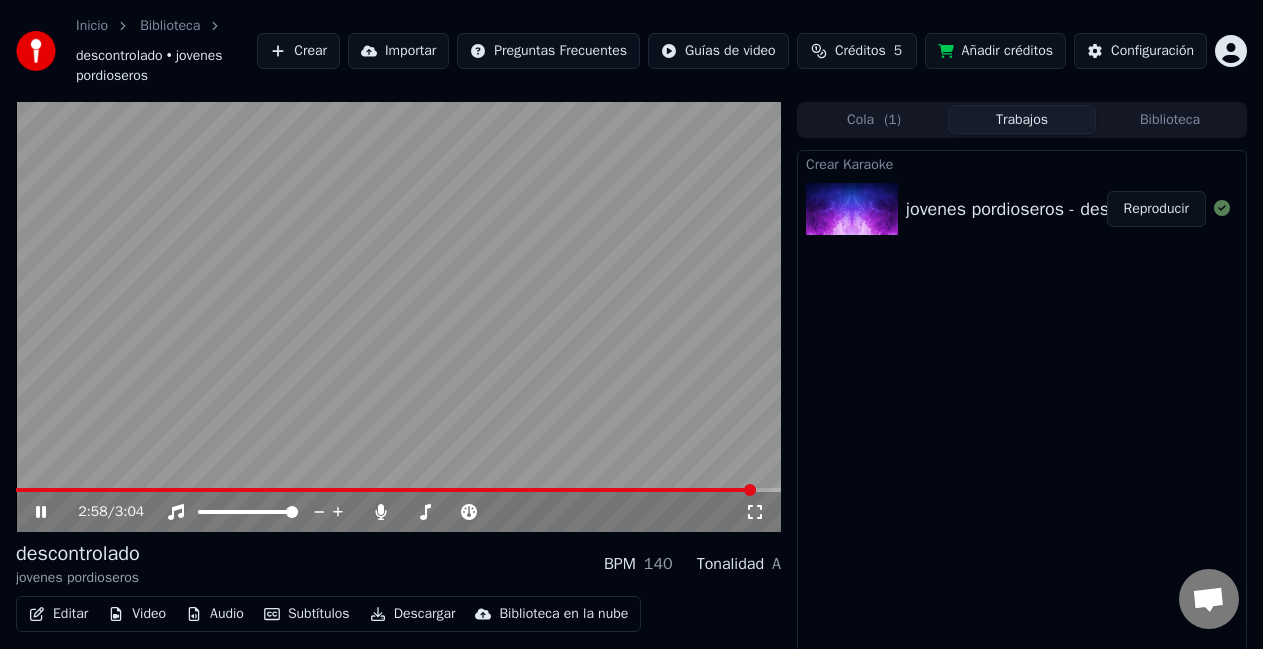 click 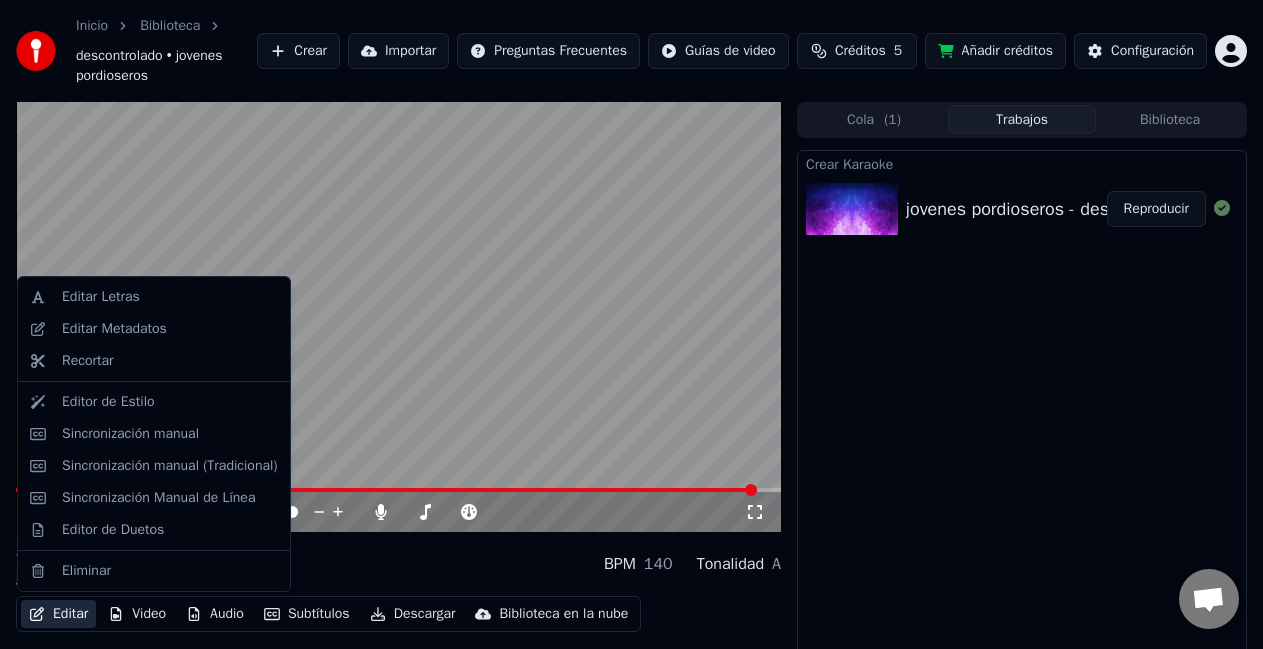 click on "Editar" at bounding box center (58, 614) 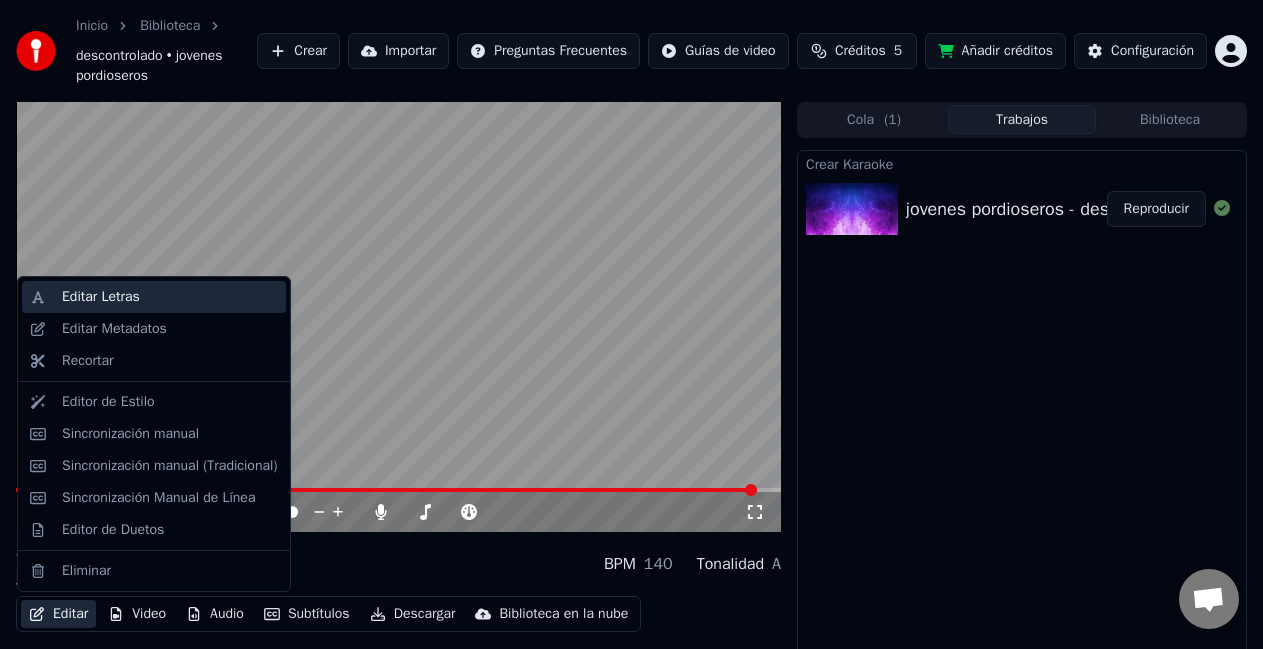 click on "Editar Letras" at bounding box center (101, 297) 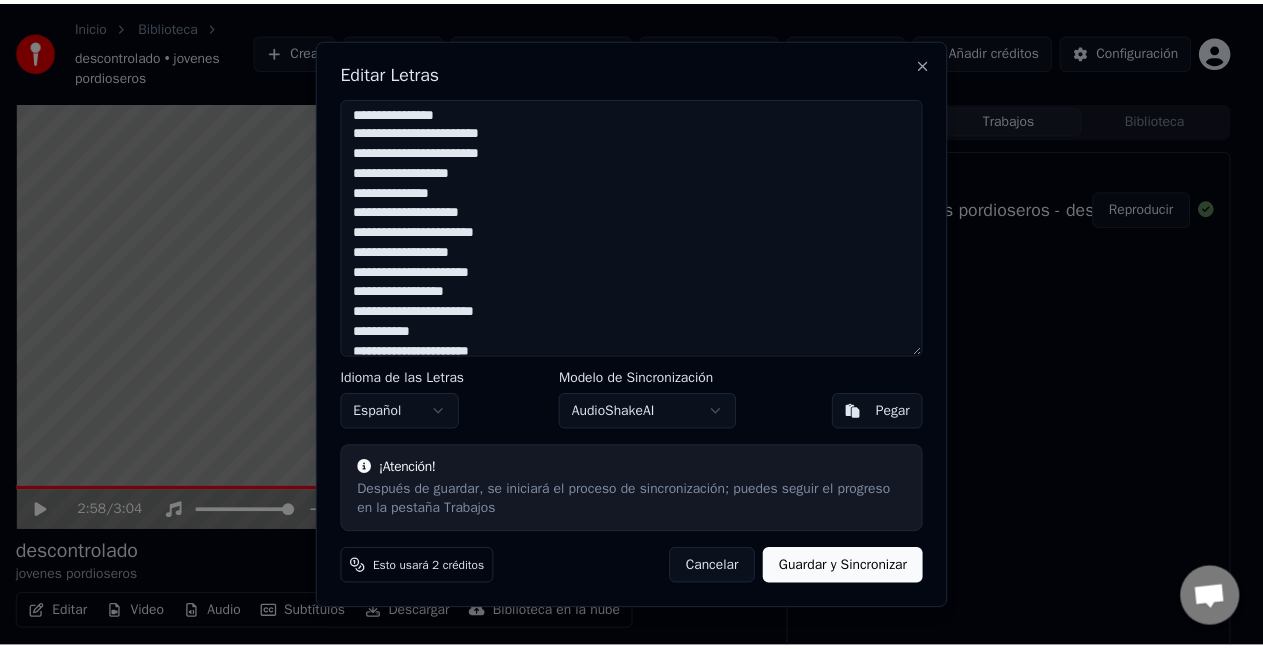 scroll, scrollTop: 0, scrollLeft: 0, axis: both 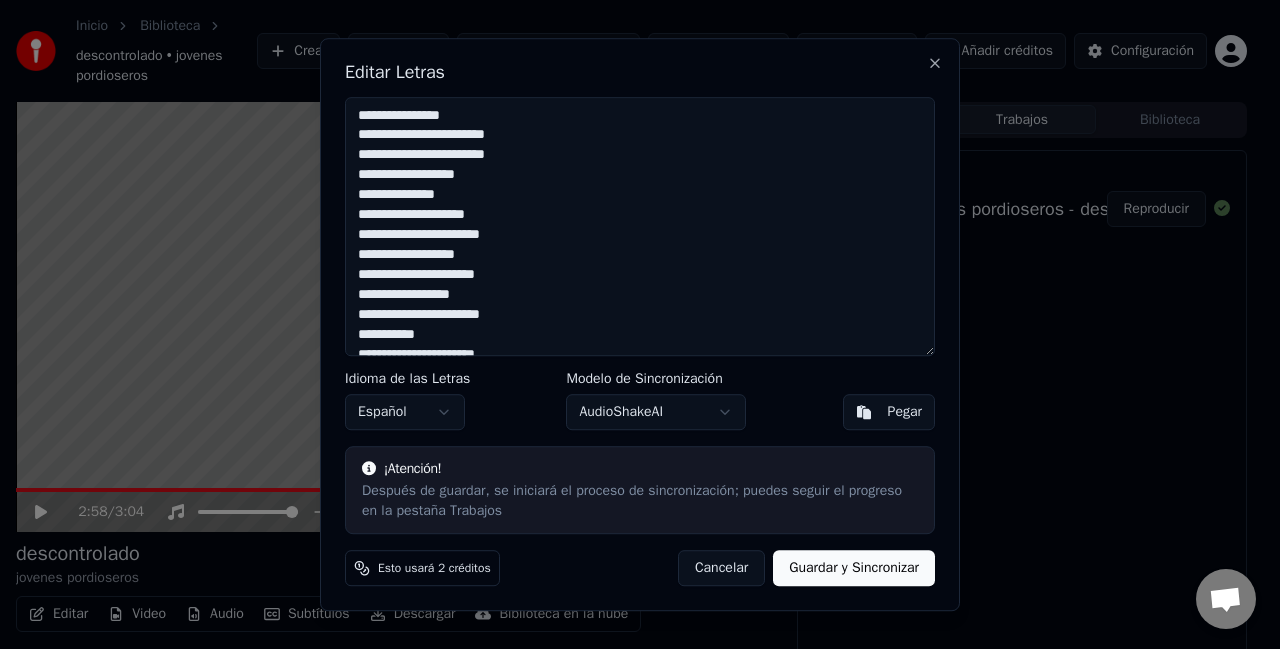 click on "Cancelar" at bounding box center [721, 568] 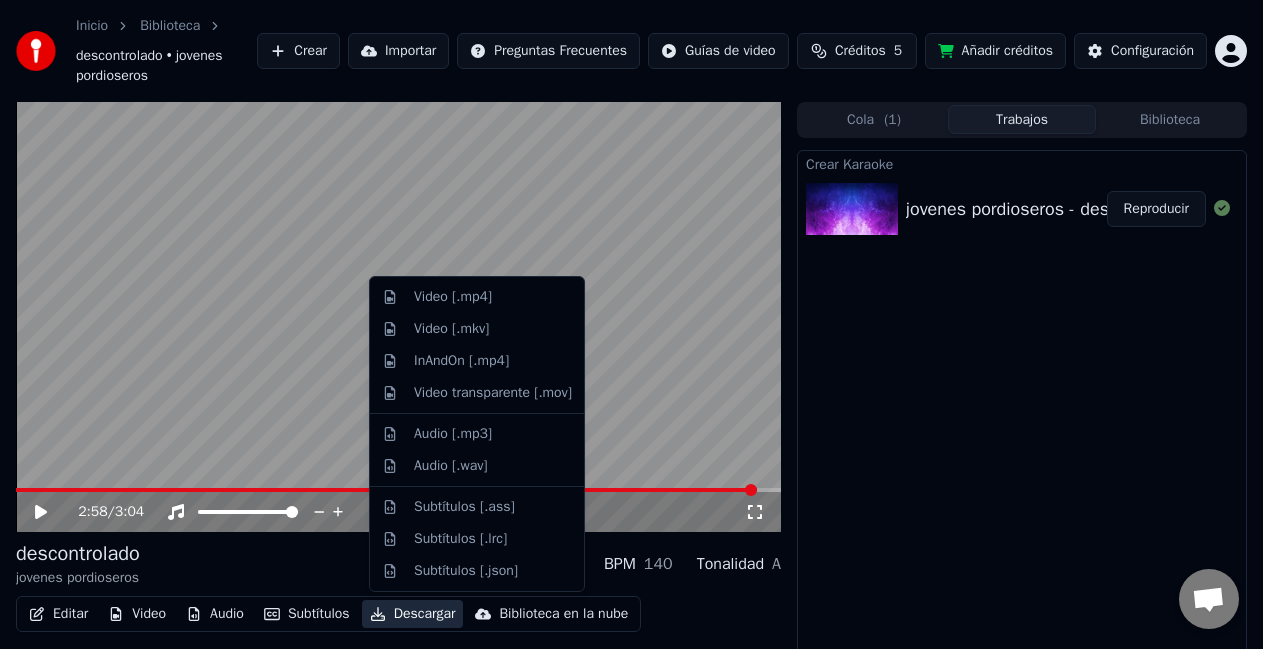 click on "Descargar" at bounding box center [413, 614] 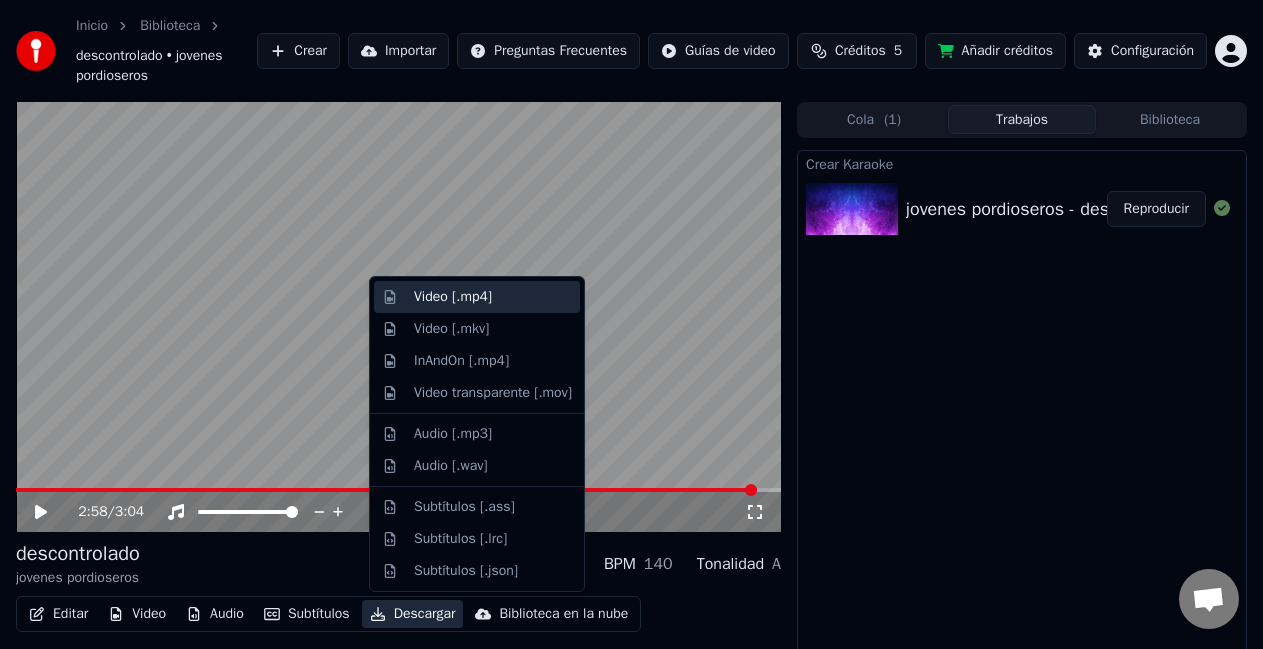 click on "Video [.mp4]" at bounding box center [453, 297] 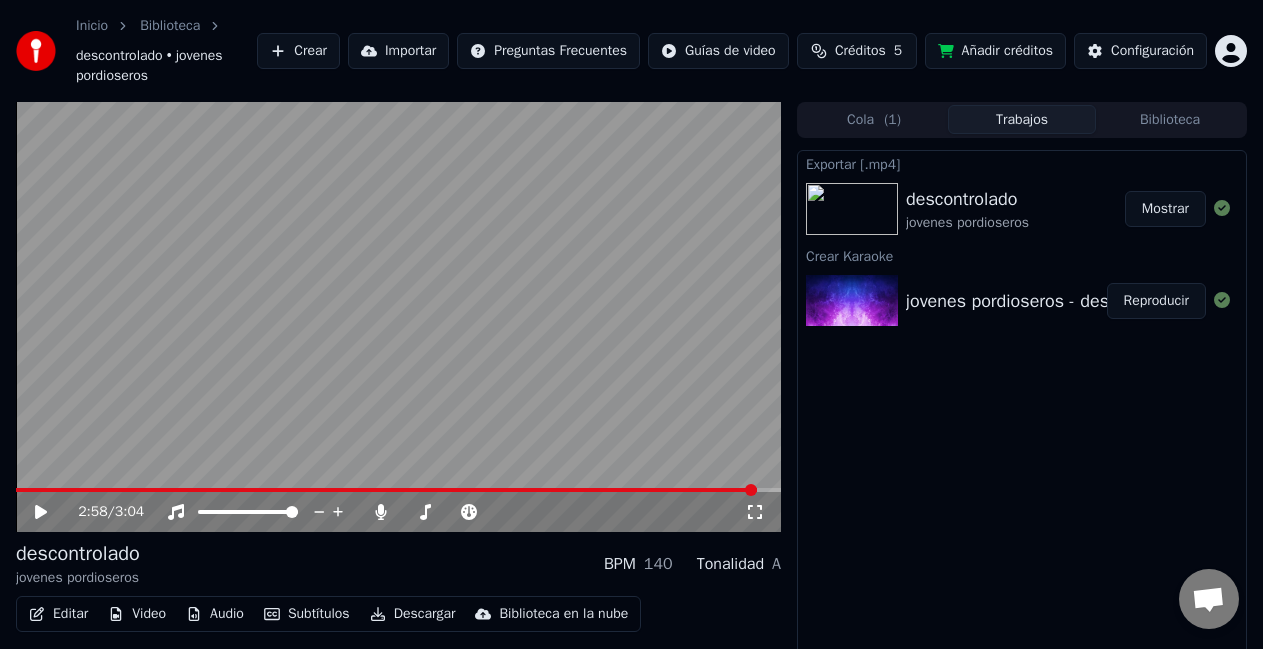 click on "Exportar [.mp4] descontrolado jovenes pordioseros Mostrar Crear Karaoke jovenes pordioseros - descontrolado (Video Oficial) Reproducir" at bounding box center (1022, 426) 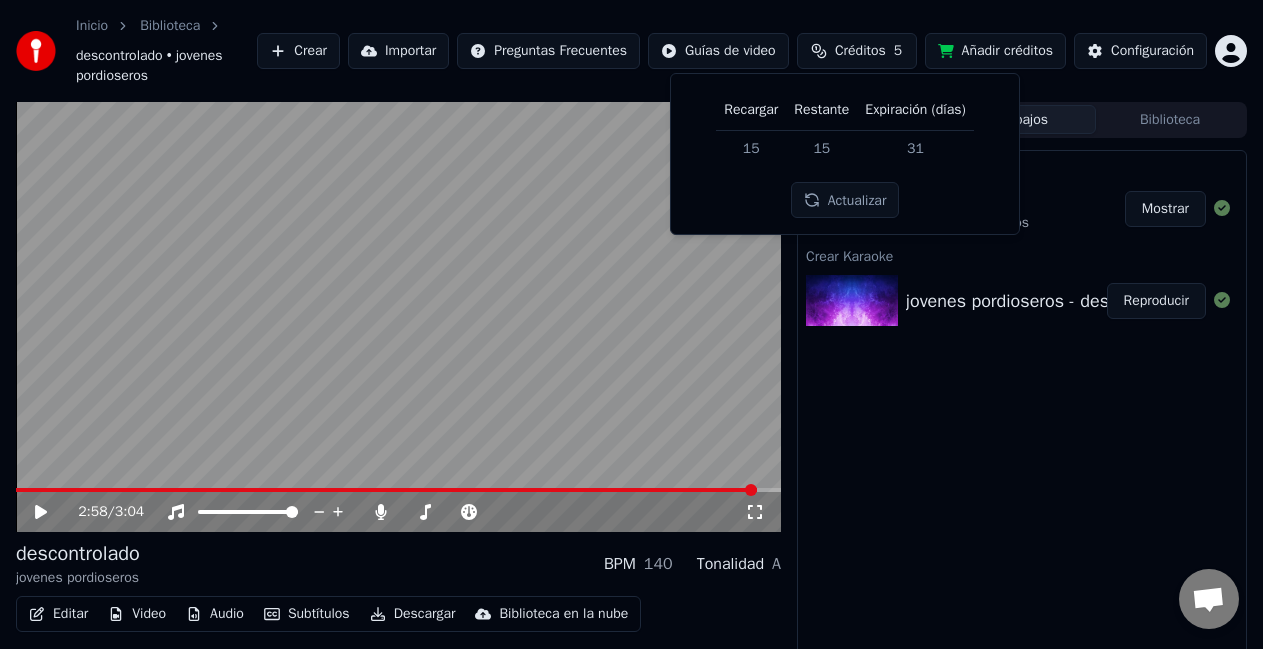 click on "Actualizar" at bounding box center (845, 200) 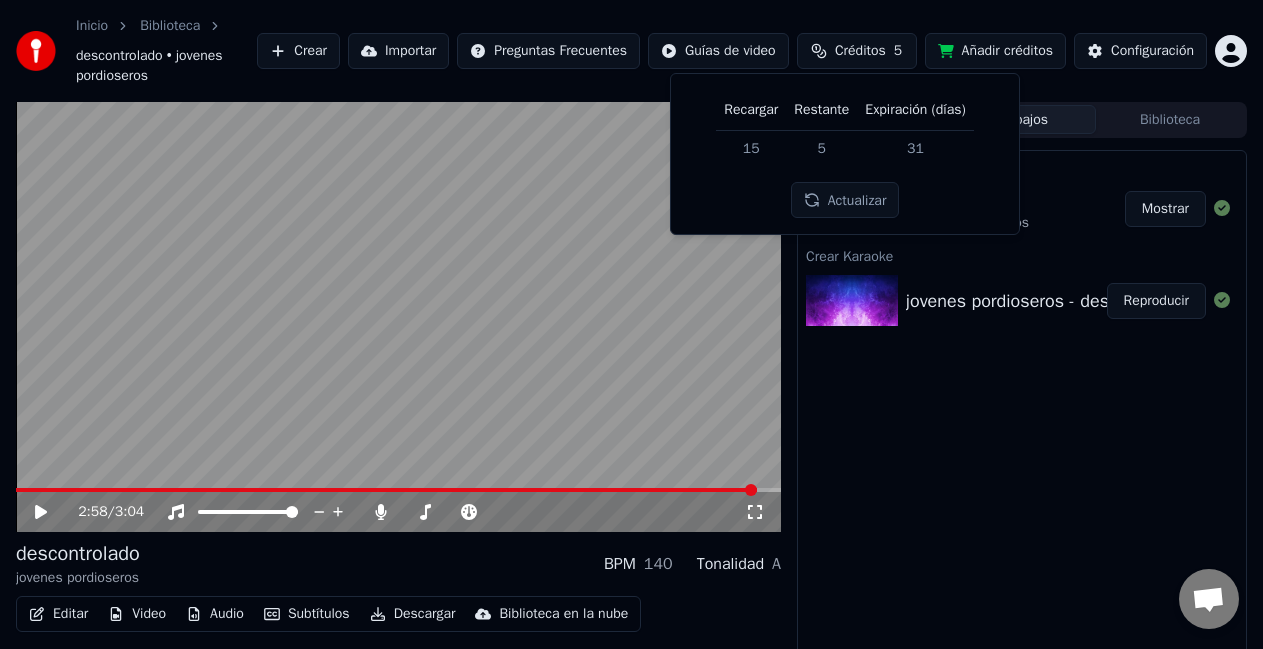 click on "Exportar [.mp4] descontrolado jovenes pordioseros Mostrar Crear Karaoke jovenes pordioseros - descontrolado (Video Oficial) Reproducir" at bounding box center (1022, 426) 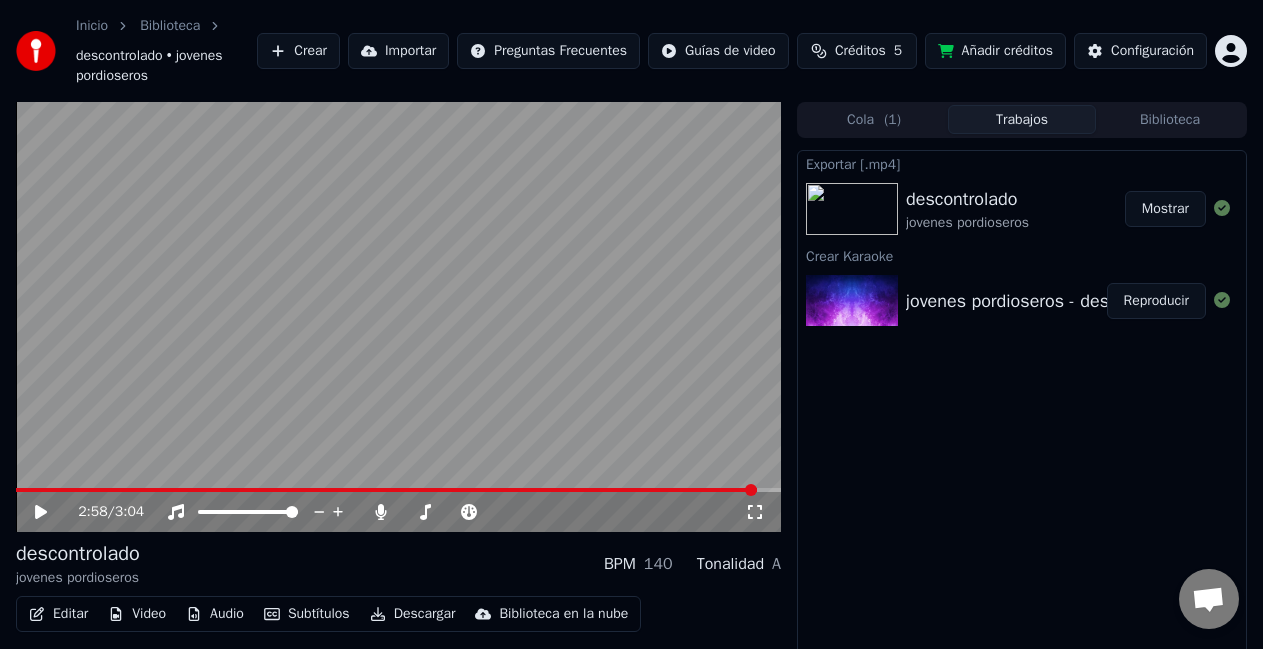 click on "Añadir créditos" at bounding box center [995, 51] 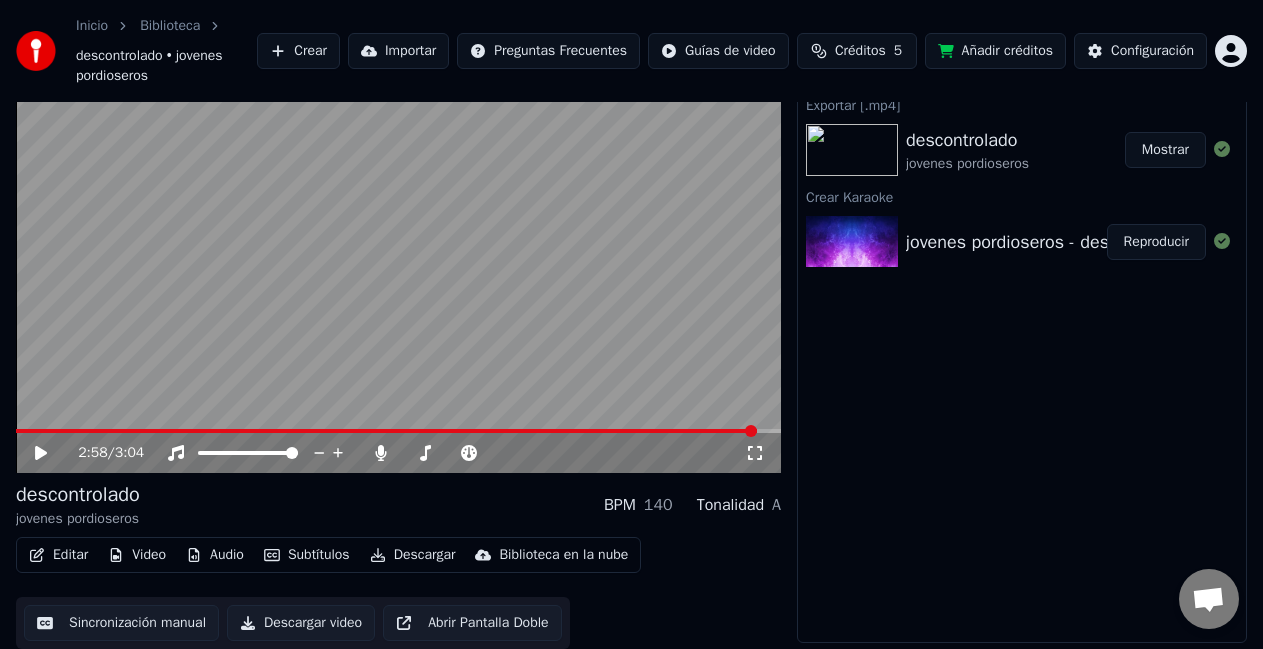 click on "Sincronización manual" at bounding box center [121, 623] 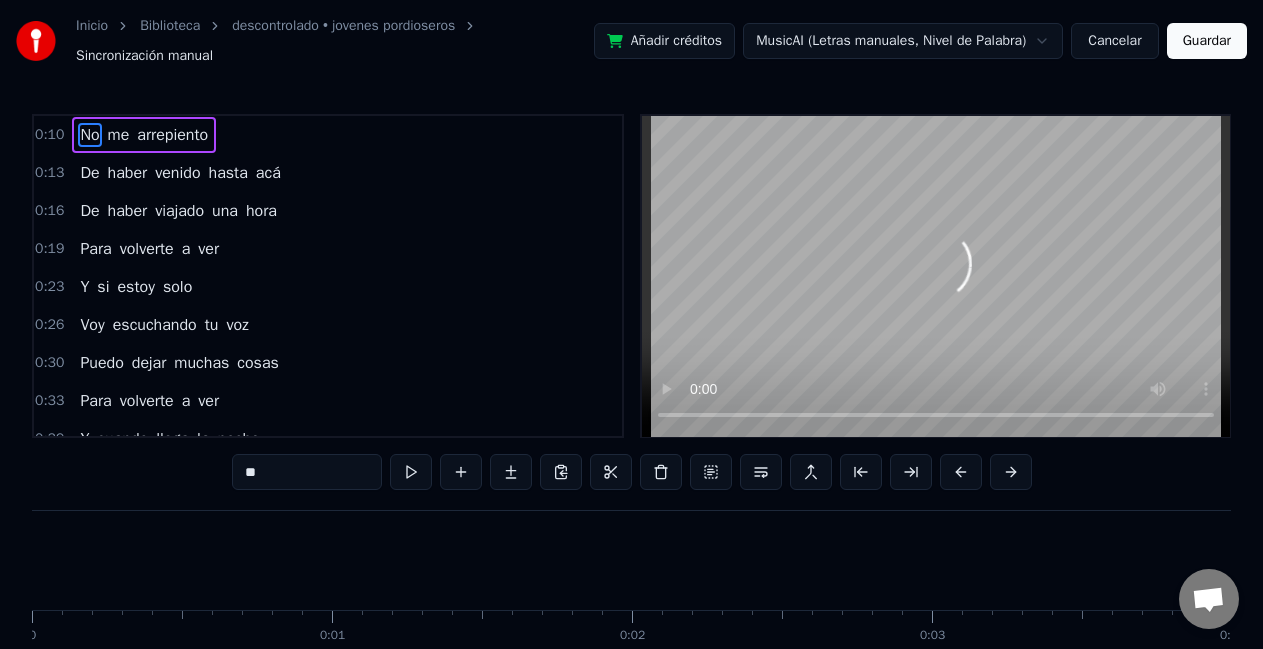 scroll, scrollTop: 0, scrollLeft: 2930, axis: horizontal 